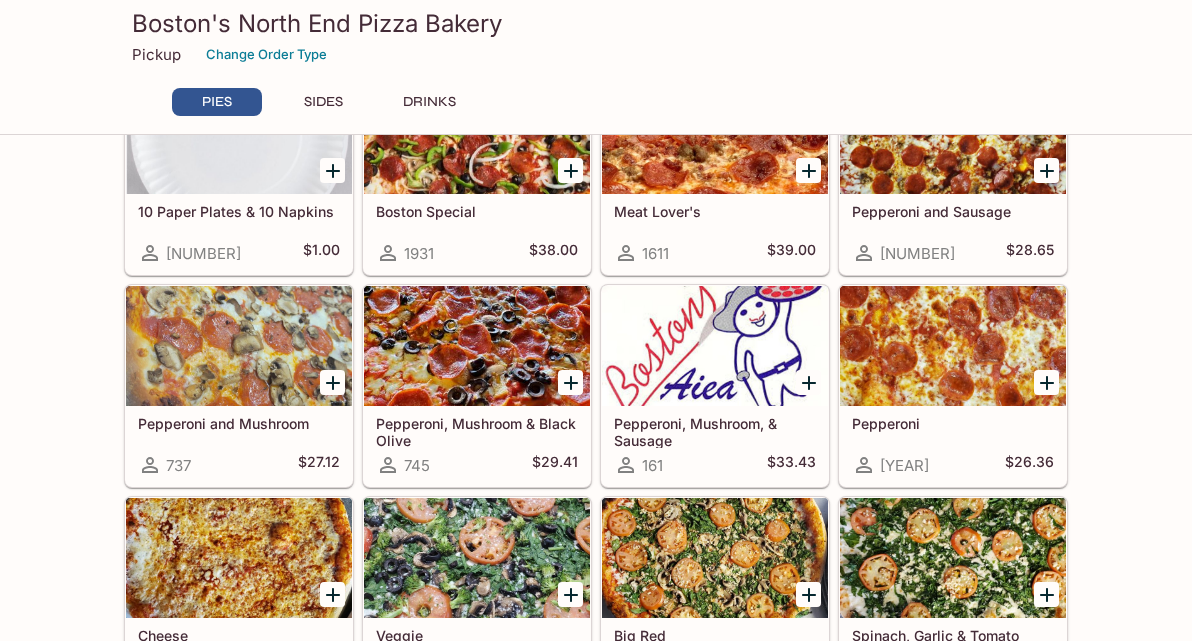 scroll, scrollTop: 215, scrollLeft: 0, axis: vertical 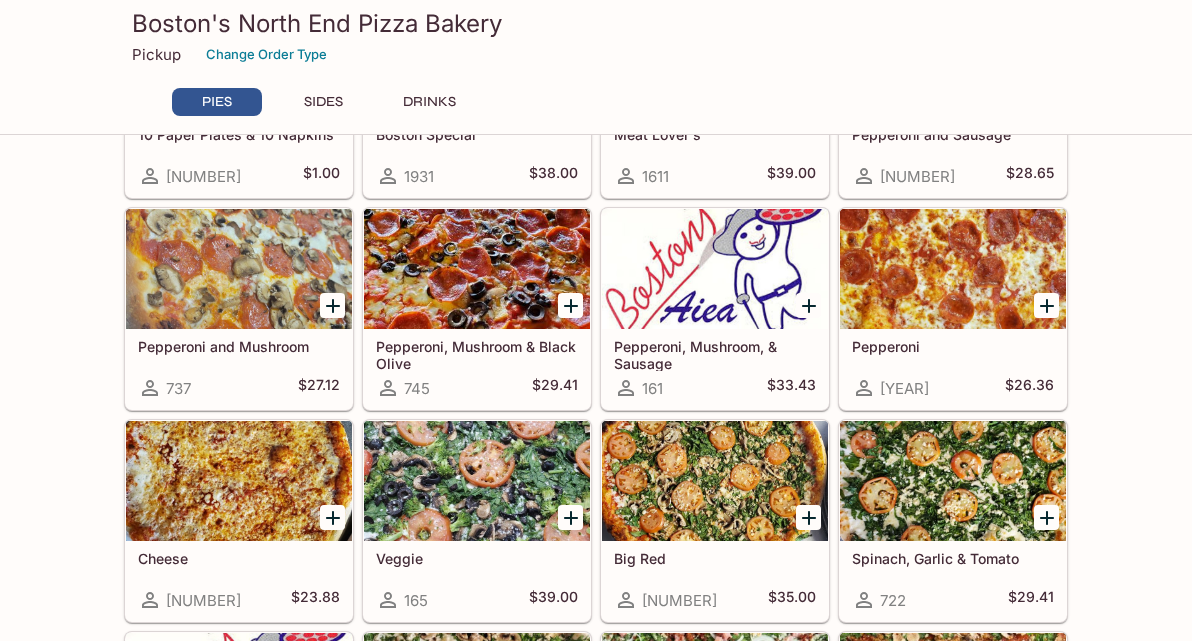 click at bounding box center (953, 269) 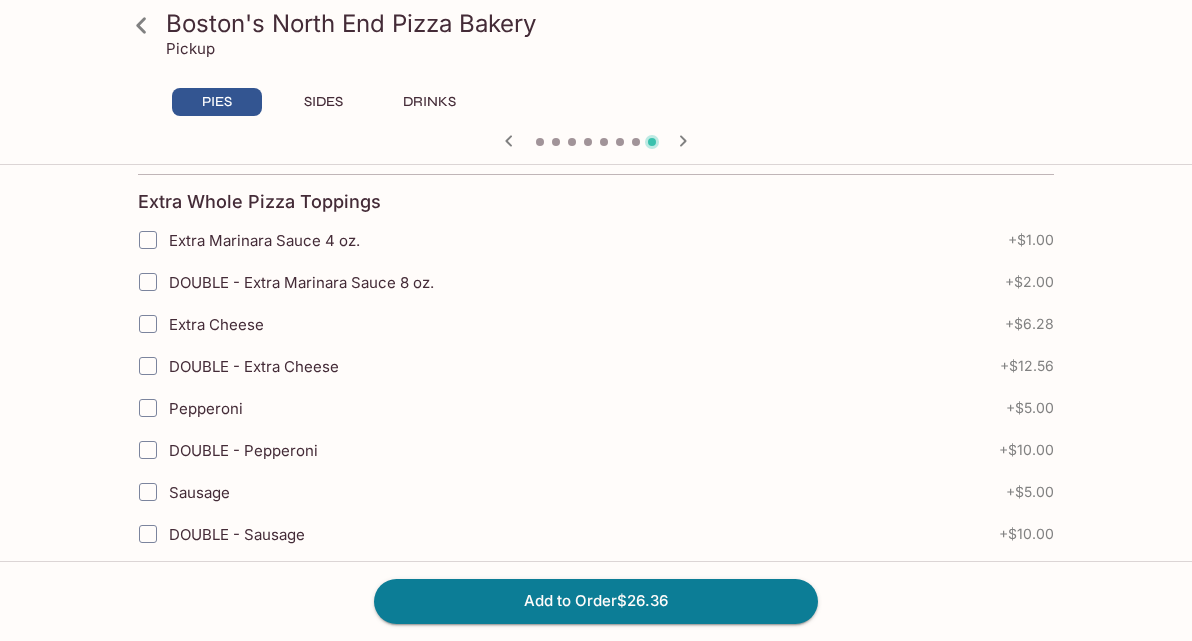 scroll, scrollTop: 587, scrollLeft: 0, axis: vertical 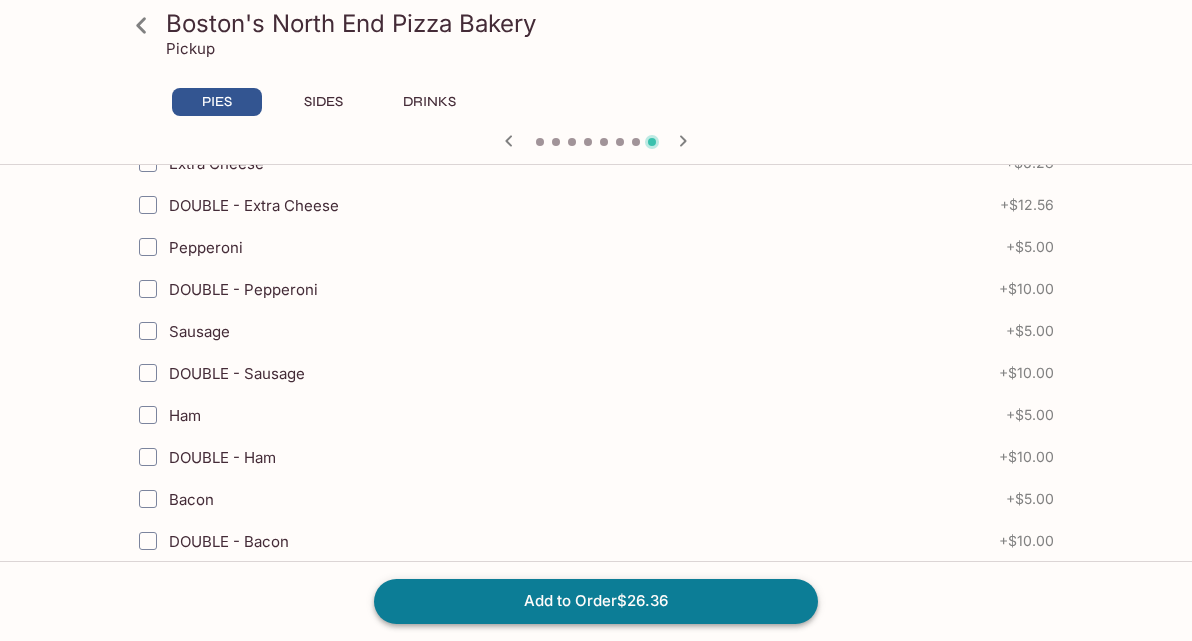 click on "Add to Order  $[PRICE]" at bounding box center [596, 601] 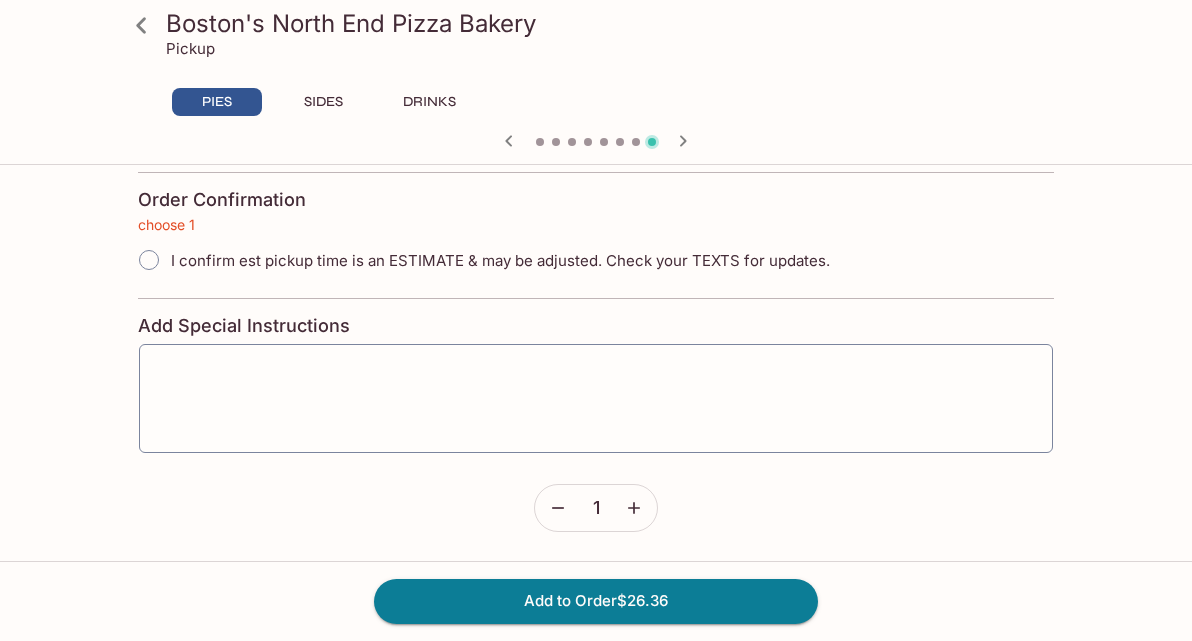 scroll, scrollTop: 4668, scrollLeft: 0, axis: vertical 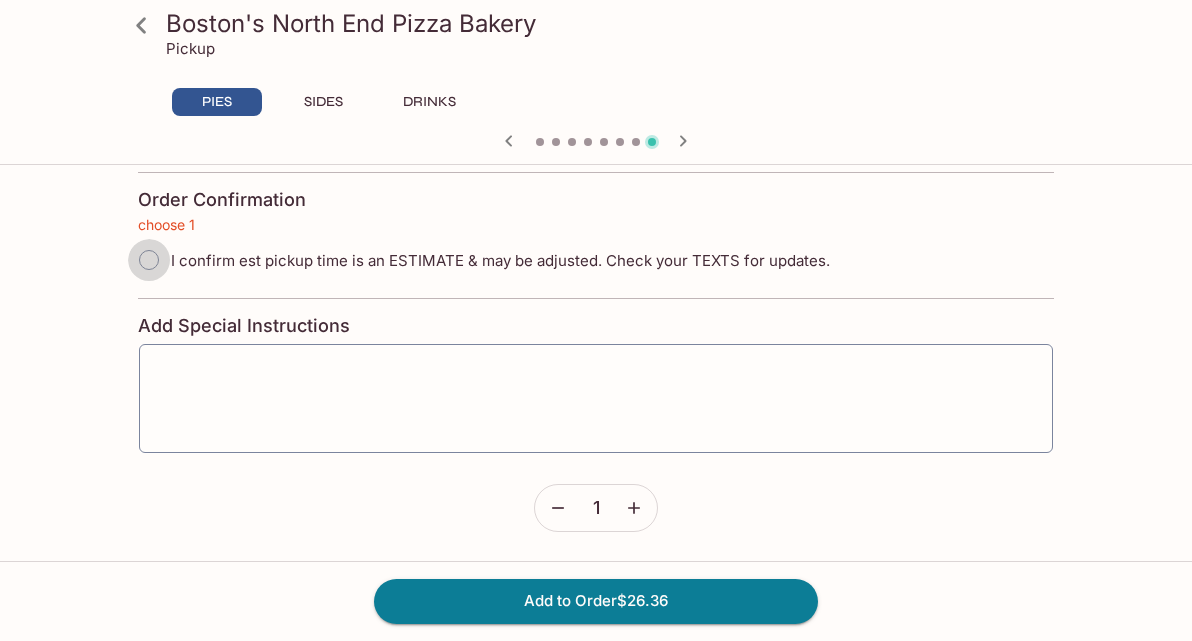 click on "I confirm est pickup time is an ESTIMATE & may be adjusted. Check your TEXTS for updates." at bounding box center [149, 260] 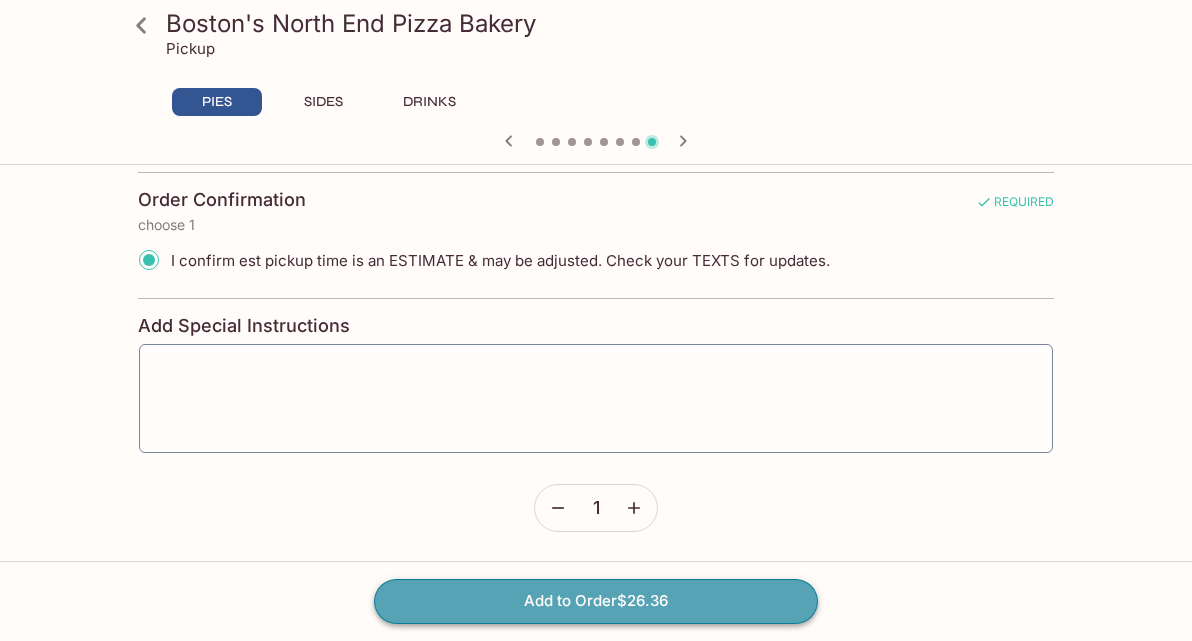 click on "Add to Order  $[PRICE]" at bounding box center [596, 601] 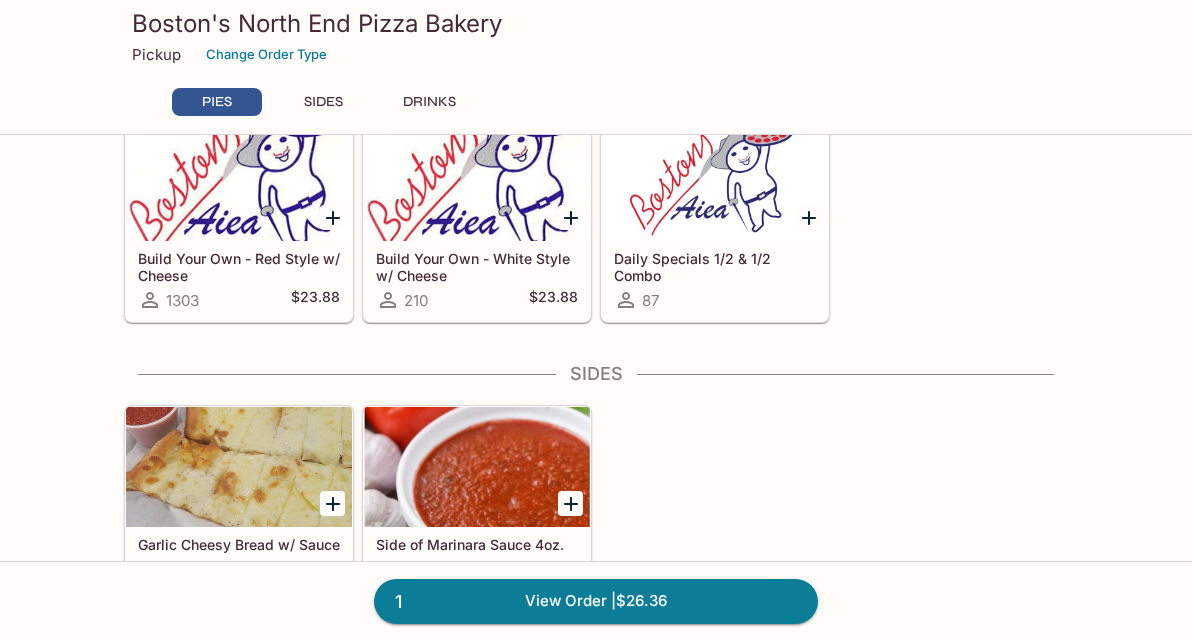 scroll, scrollTop: 926, scrollLeft: 0, axis: vertical 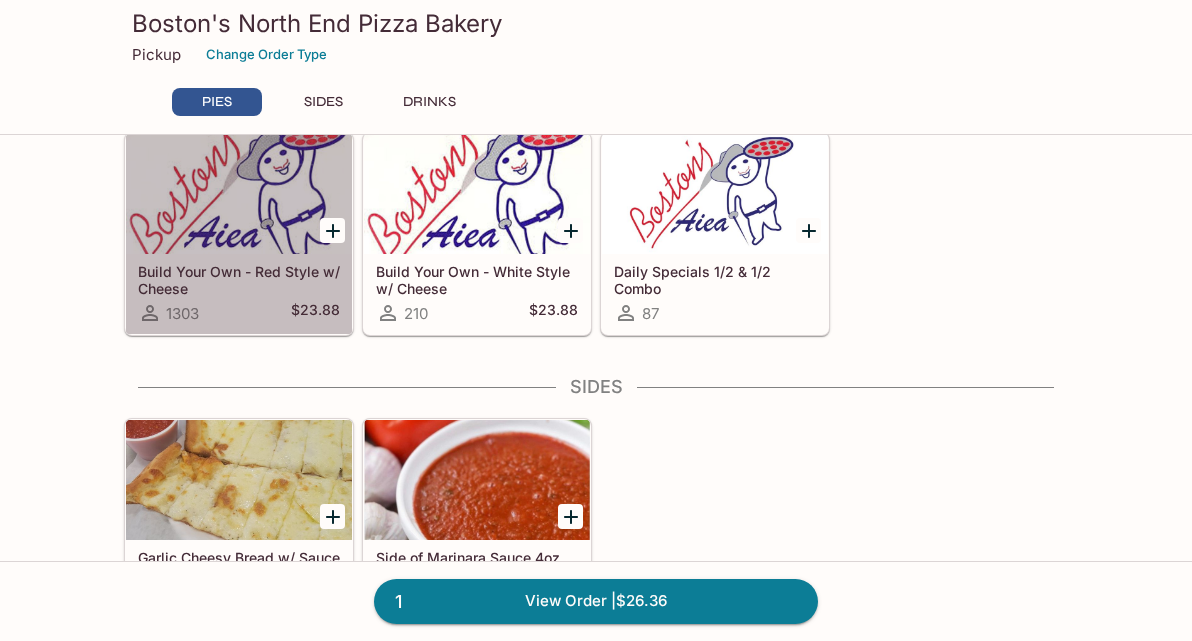 click at bounding box center [239, 194] 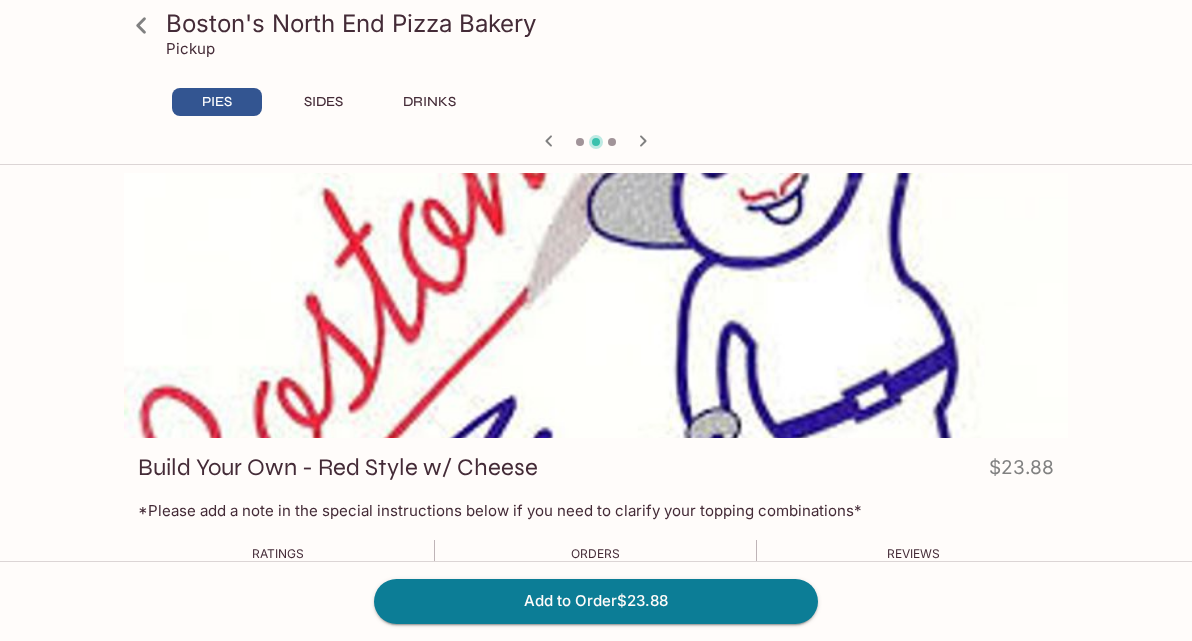 click 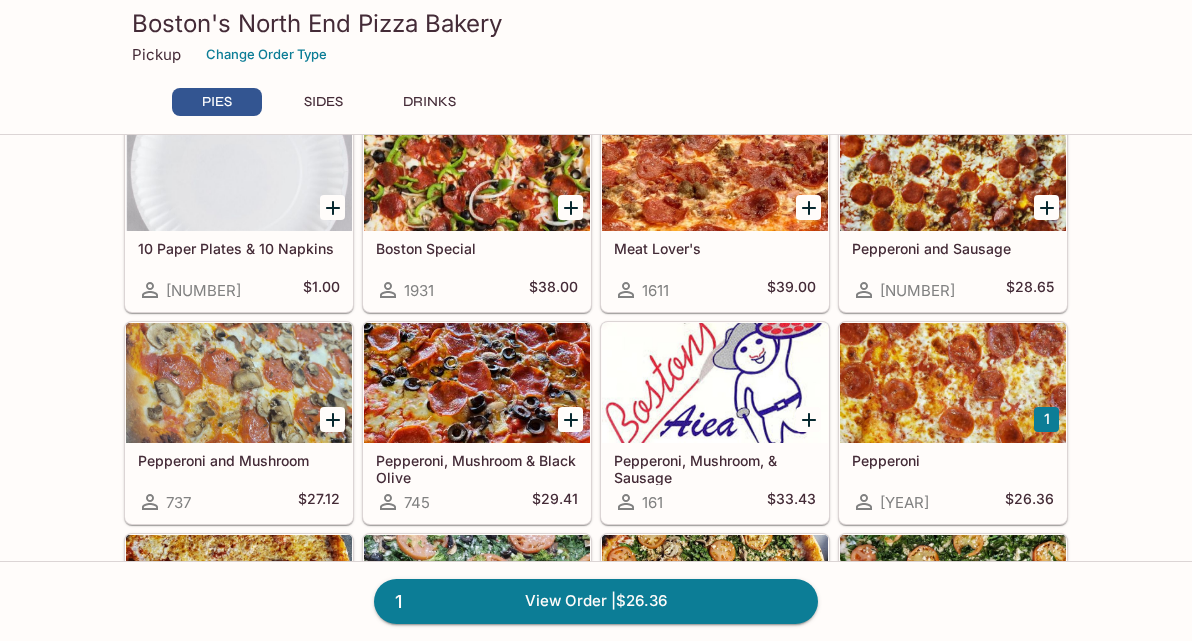 scroll, scrollTop: 114, scrollLeft: 0, axis: vertical 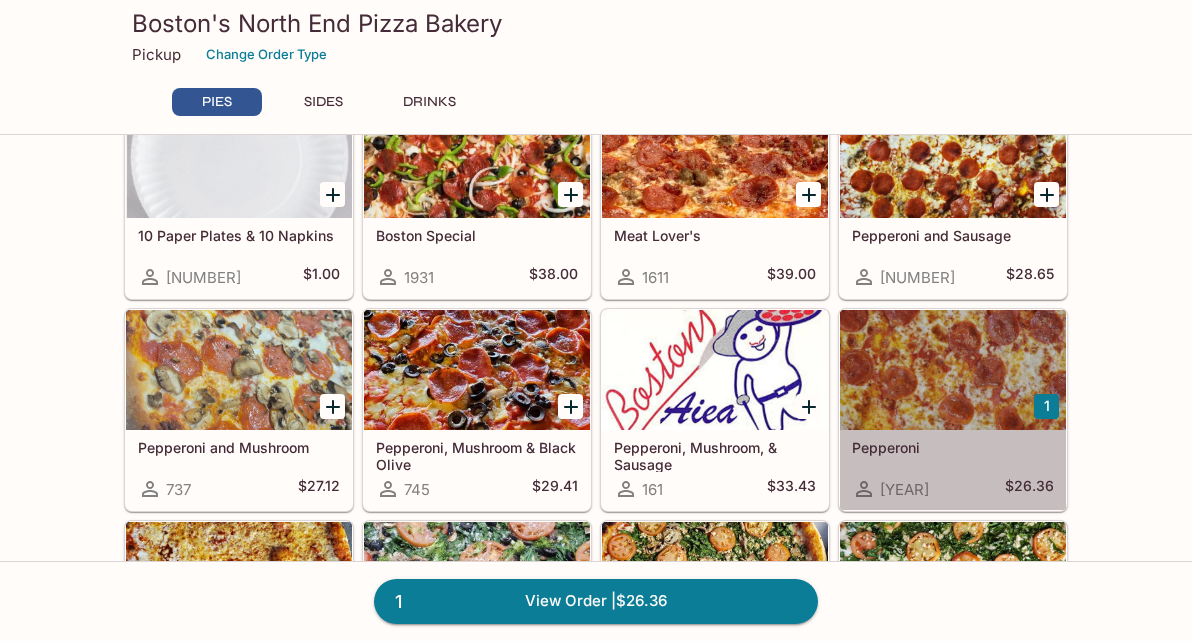 click at bounding box center (953, 370) 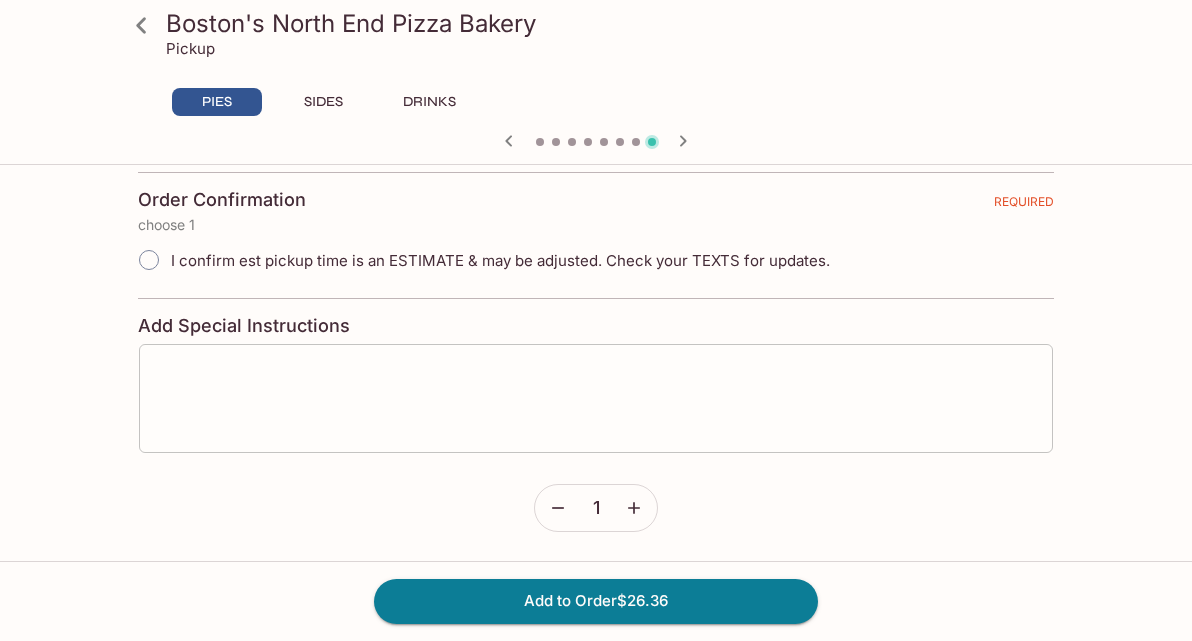 scroll, scrollTop: 4668, scrollLeft: 0, axis: vertical 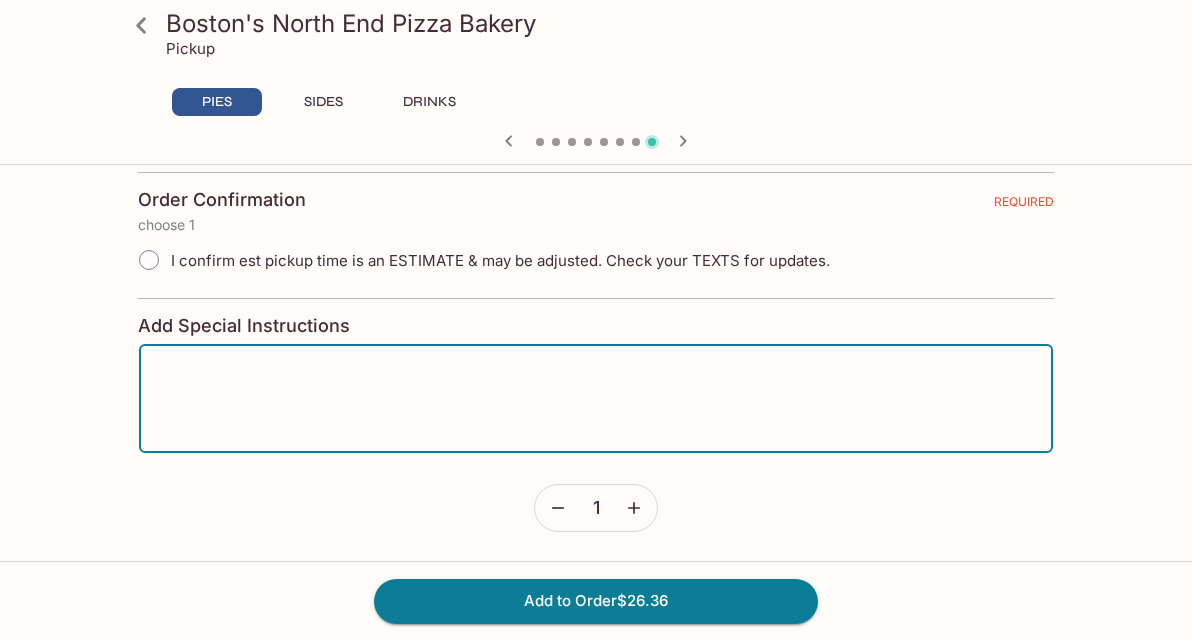 click at bounding box center (596, 399) 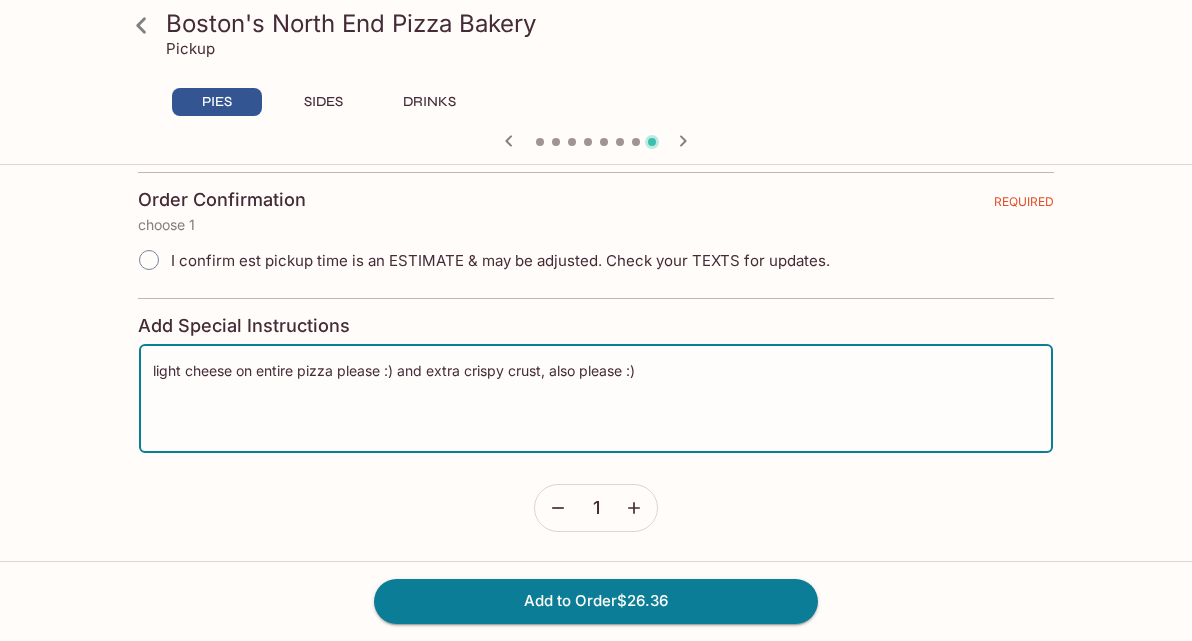 click on "light cheese on entire pizza please :) and extra crispy crust, also please :)" at bounding box center (596, 399) 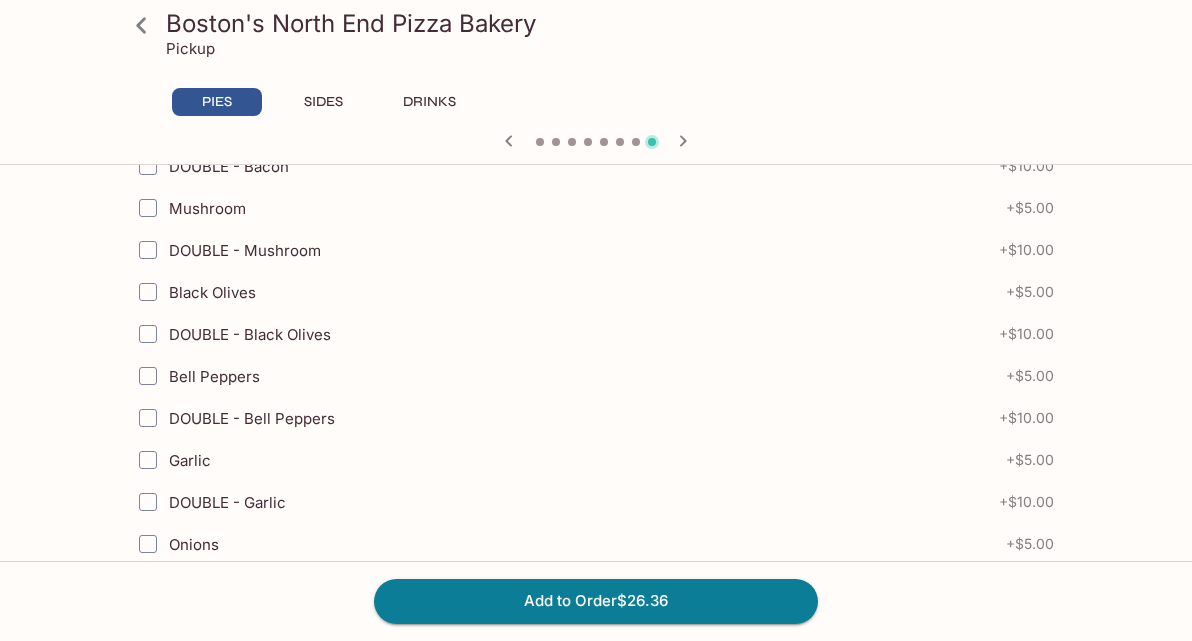 scroll, scrollTop: 1074, scrollLeft: 0, axis: vertical 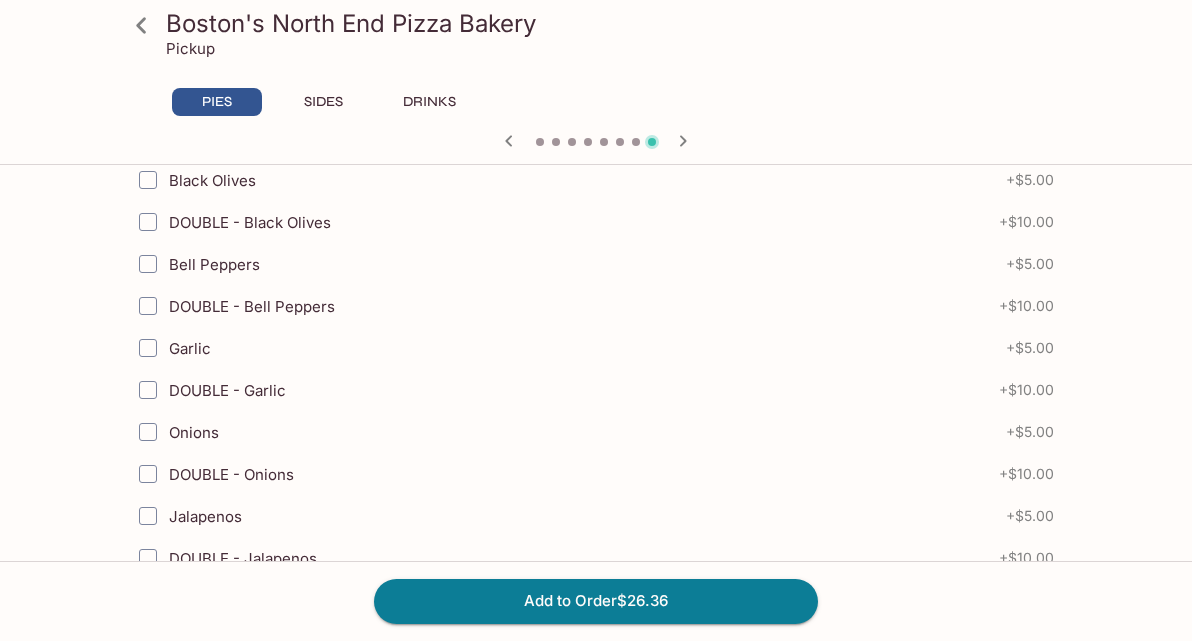 type on "light cheese on entire pizza please :) and crispy crust, also please :)" 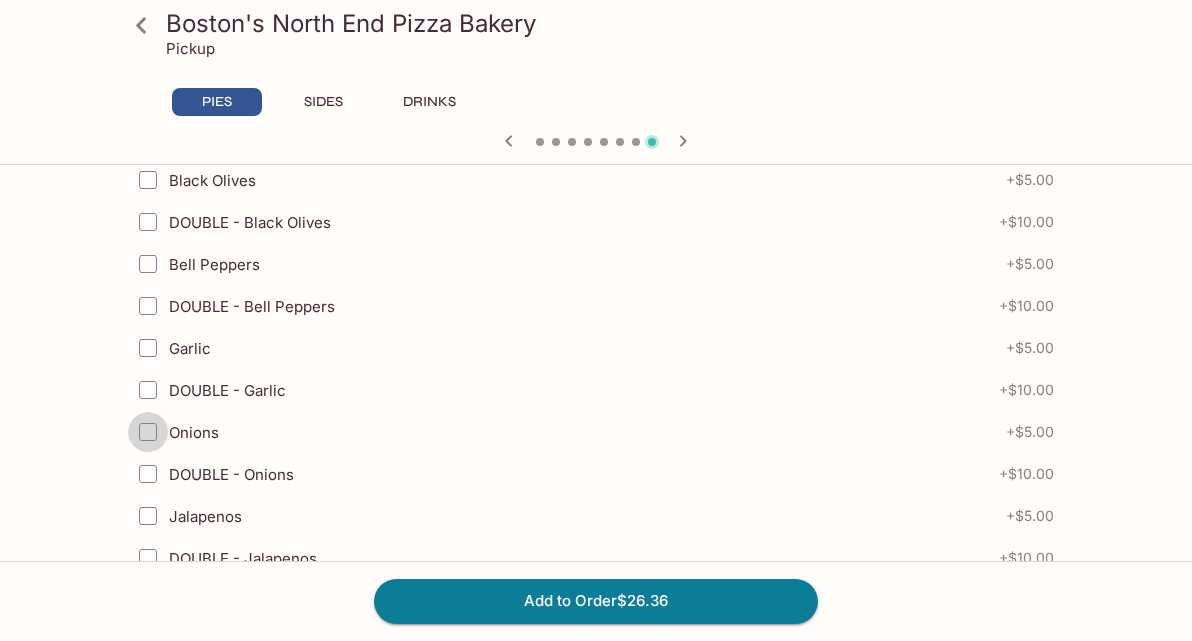 click on "Onions" at bounding box center [148, 432] 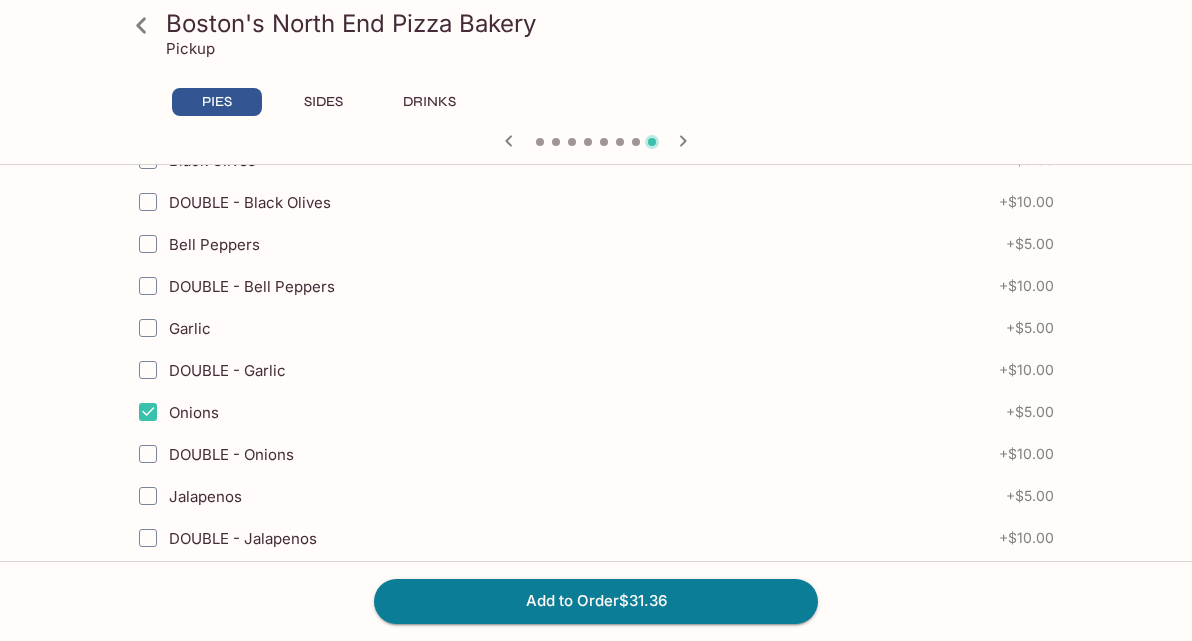 scroll, scrollTop: 1087, scrollLeft: 0, axis: vertical 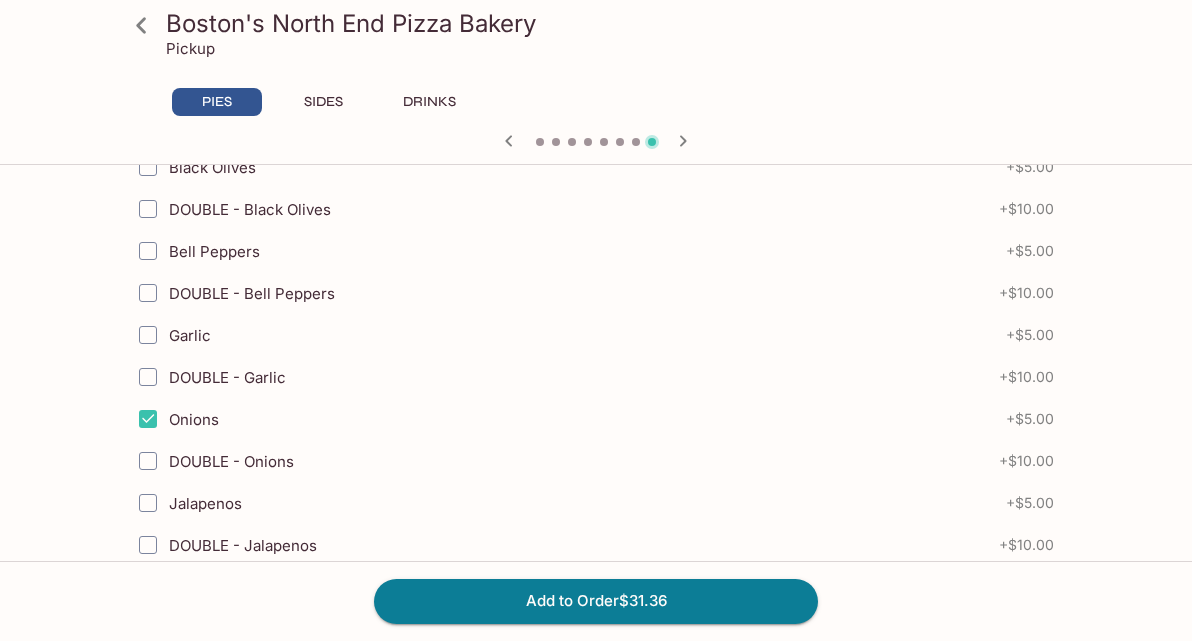 click on "Bell Peppers" at bounding box center (148, 251) 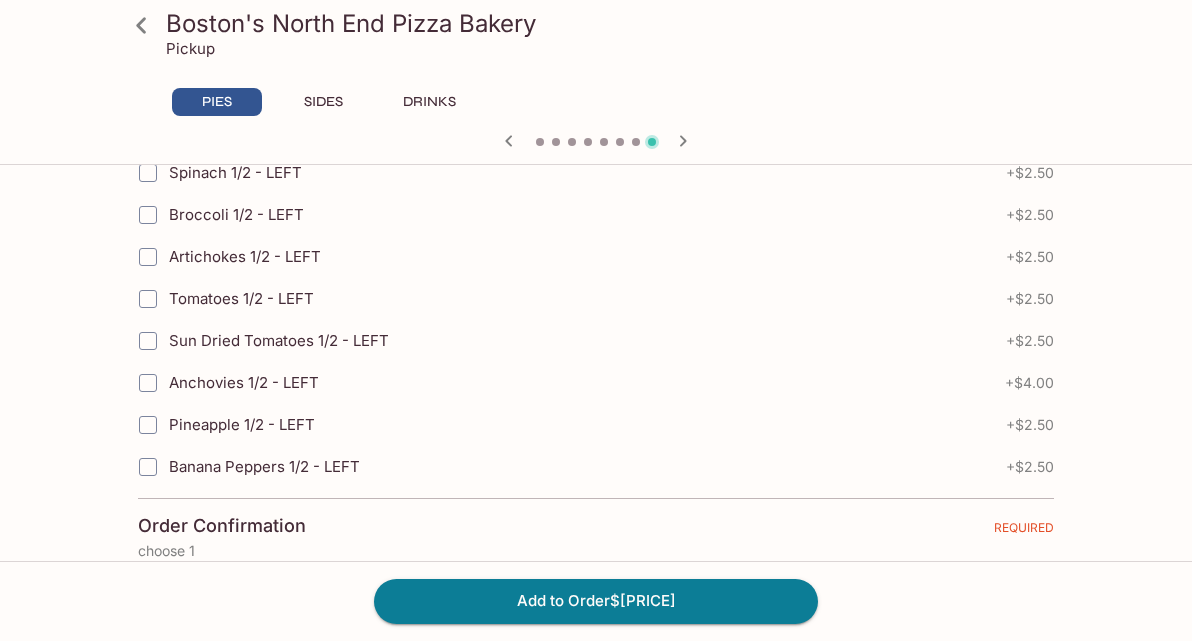 scroll, scrollTop: 4348, scrollLeft: 0, axis: vertical 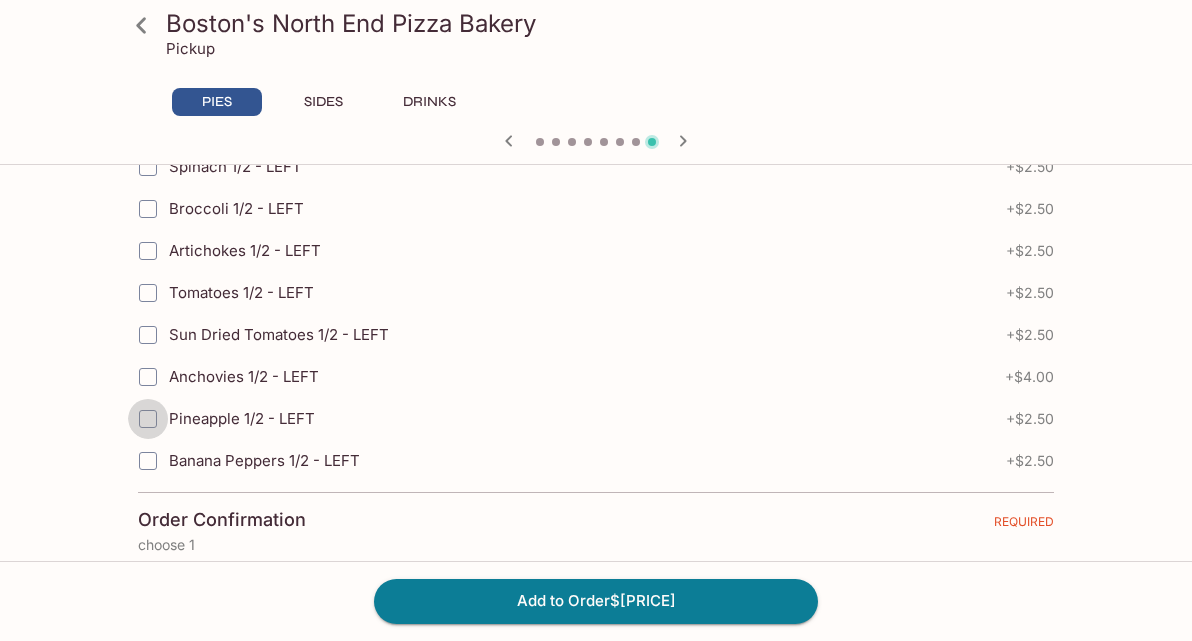 click on "Pineapple 1/2 - LEFT" at bounding box center (148, 419) 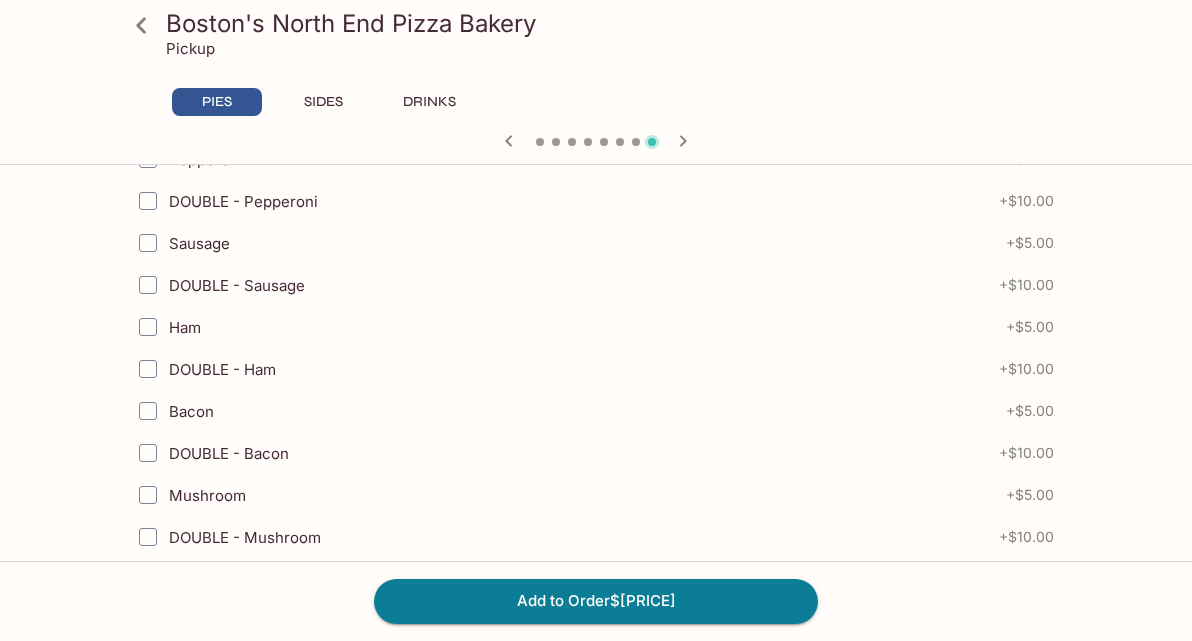scroll, scrollTop: 722, scrollLeft: 0, axis: vertical 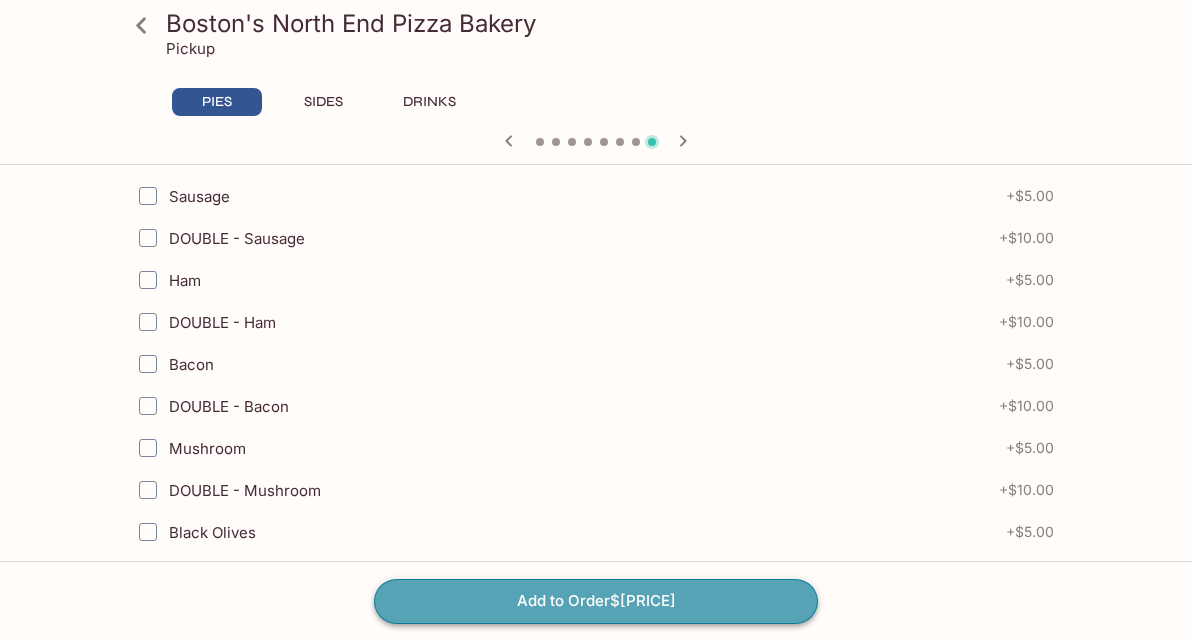 click on "Add to Order  $[PRICE]" at bounding box center [596, 601] 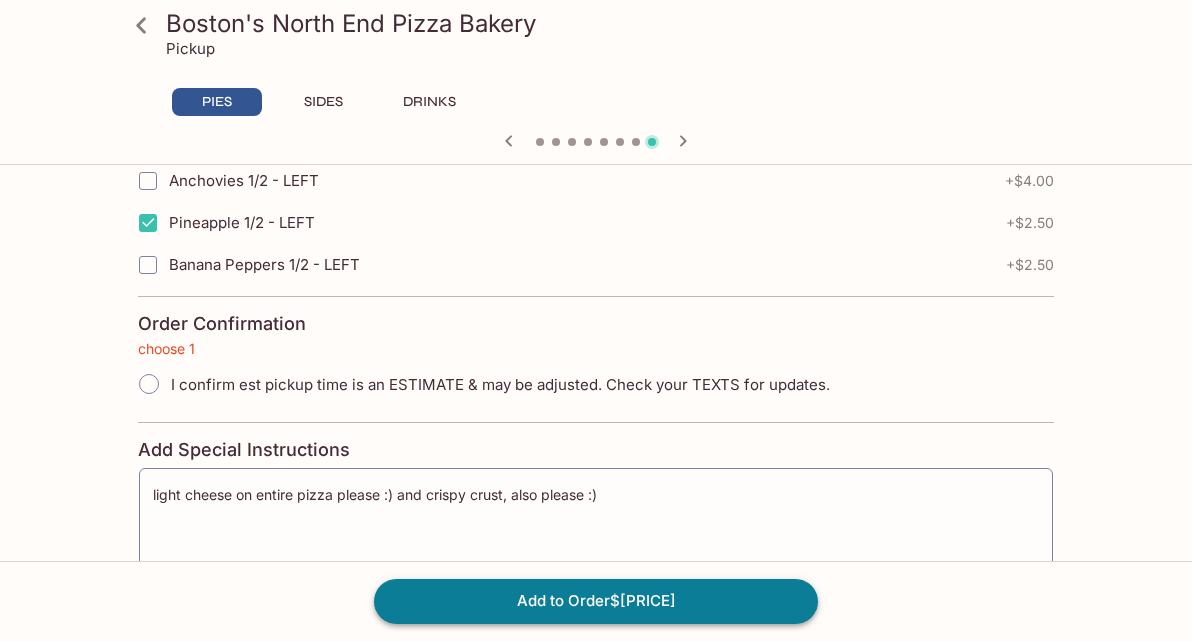 scroll, scrollTop: 4614, scrollLeft: 0, axis: vertical 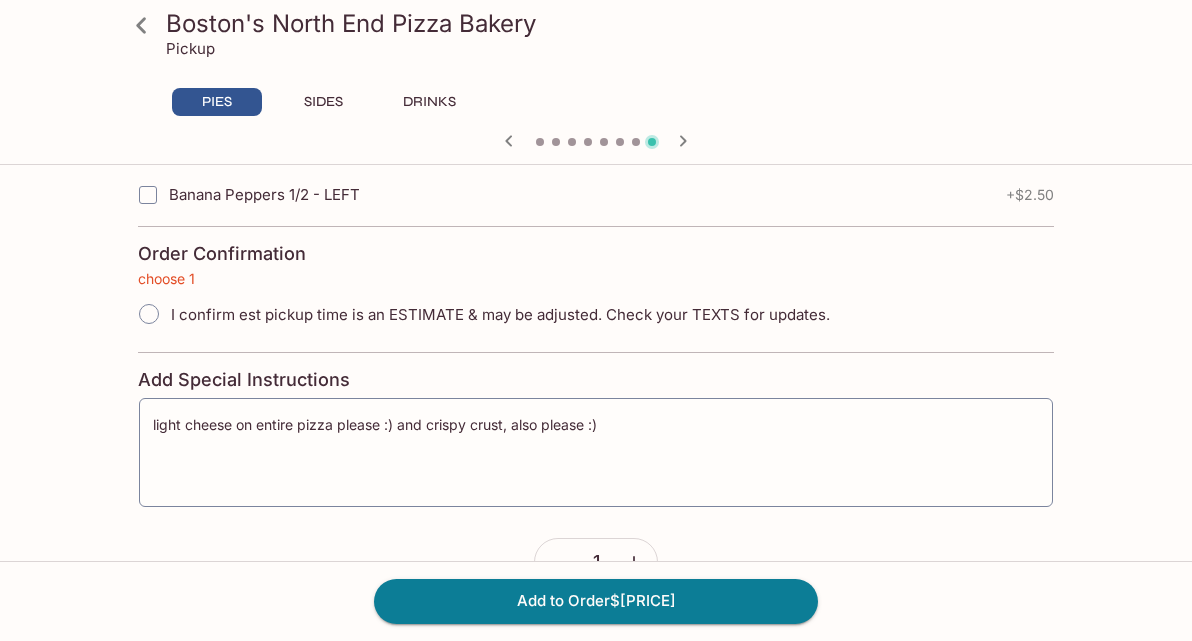 click on "I confirm est pickup time is an ESTIMATE & may be adjusted. Check your TEXTS for updates." at bounding box center (149, 314) 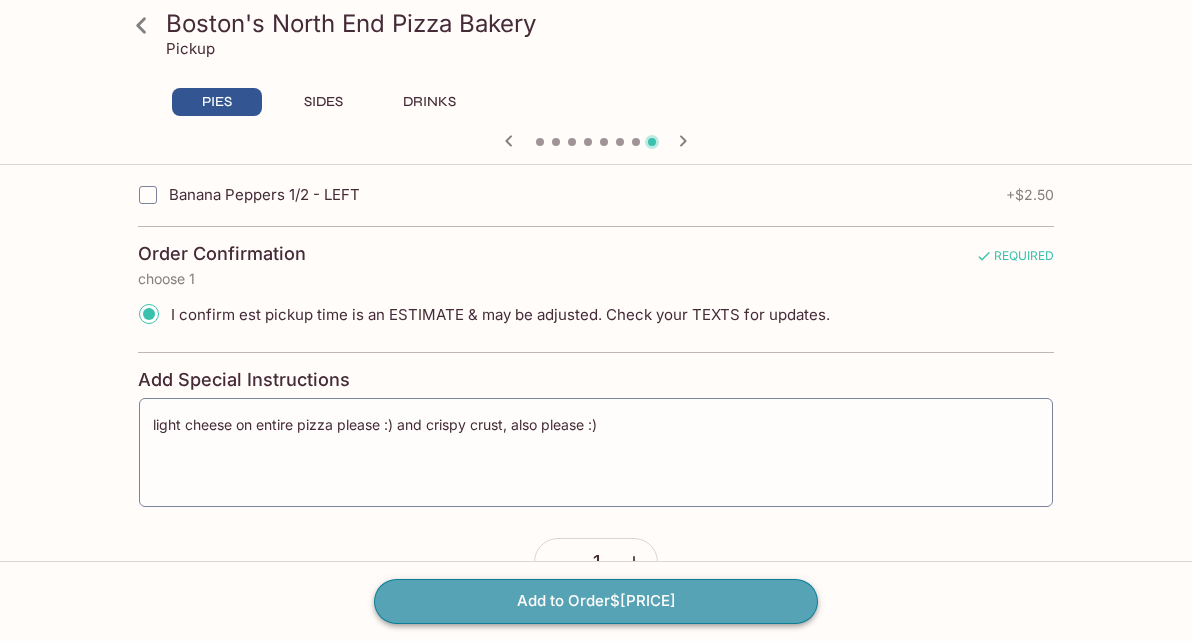 click on "Add to Order  $[PRICE]" at bounding box center (596, 601) 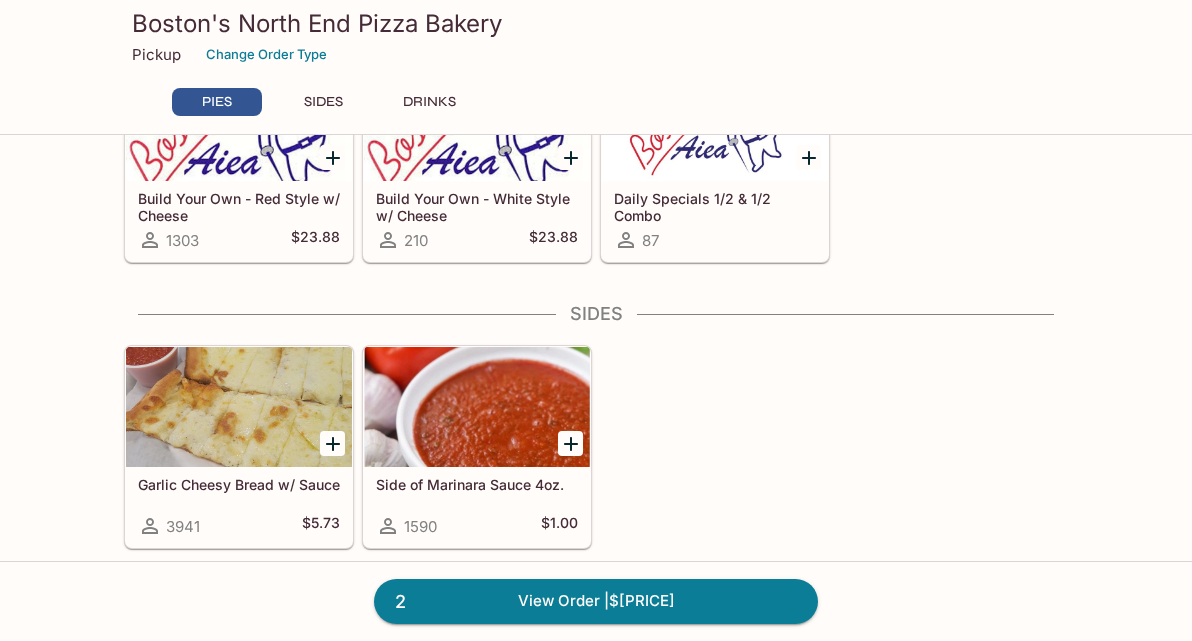 scroll, scrollTop: 1119, scrollLeft: 0, axis: vertical 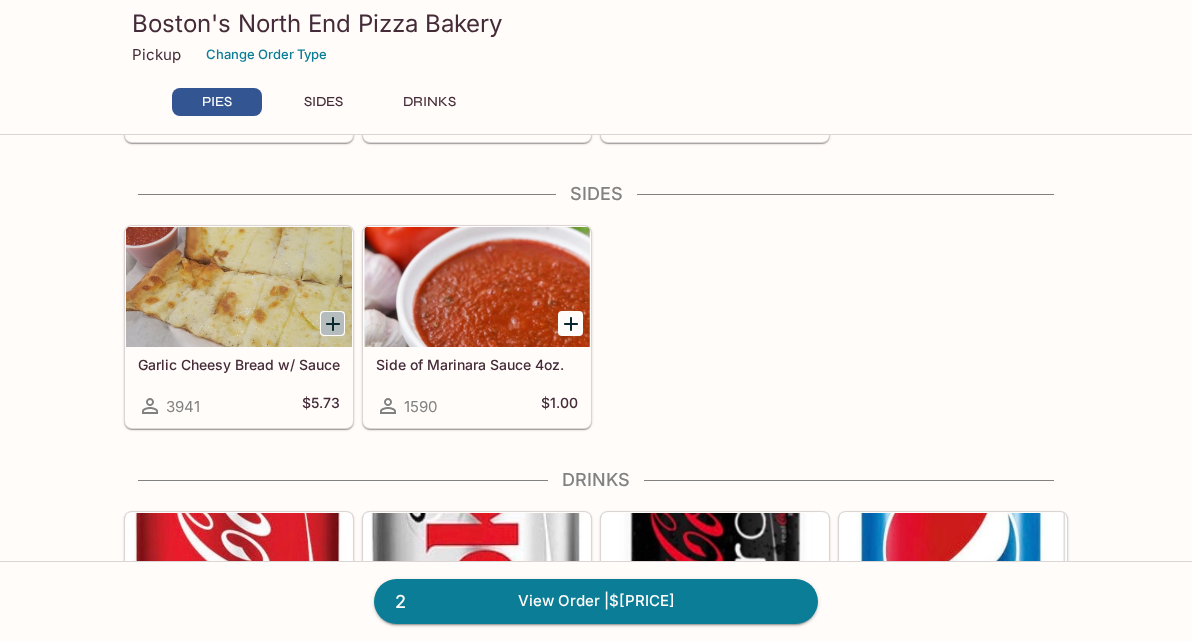click 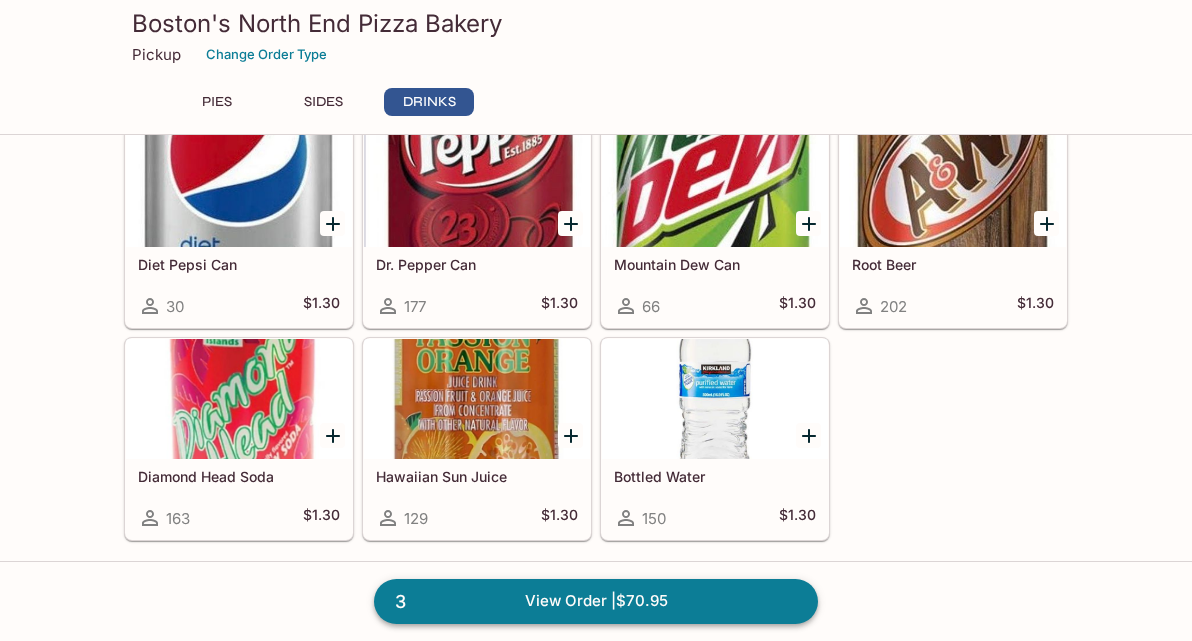 scroll, scrollTop: 1717, scrollLeft: 0, axis: vertical 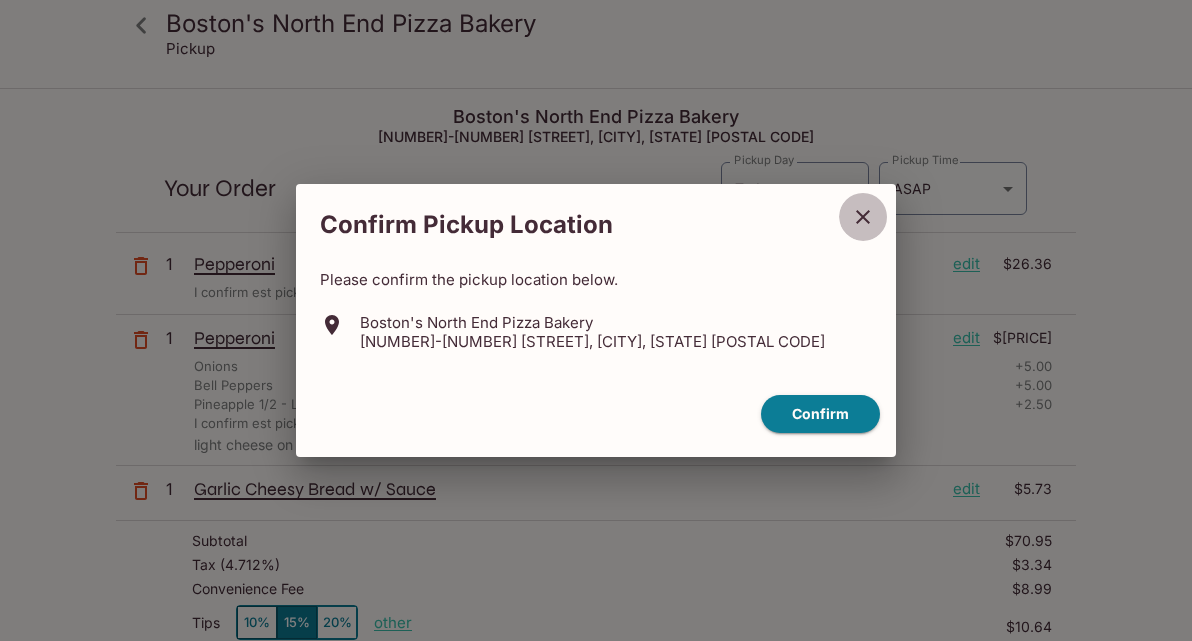 click 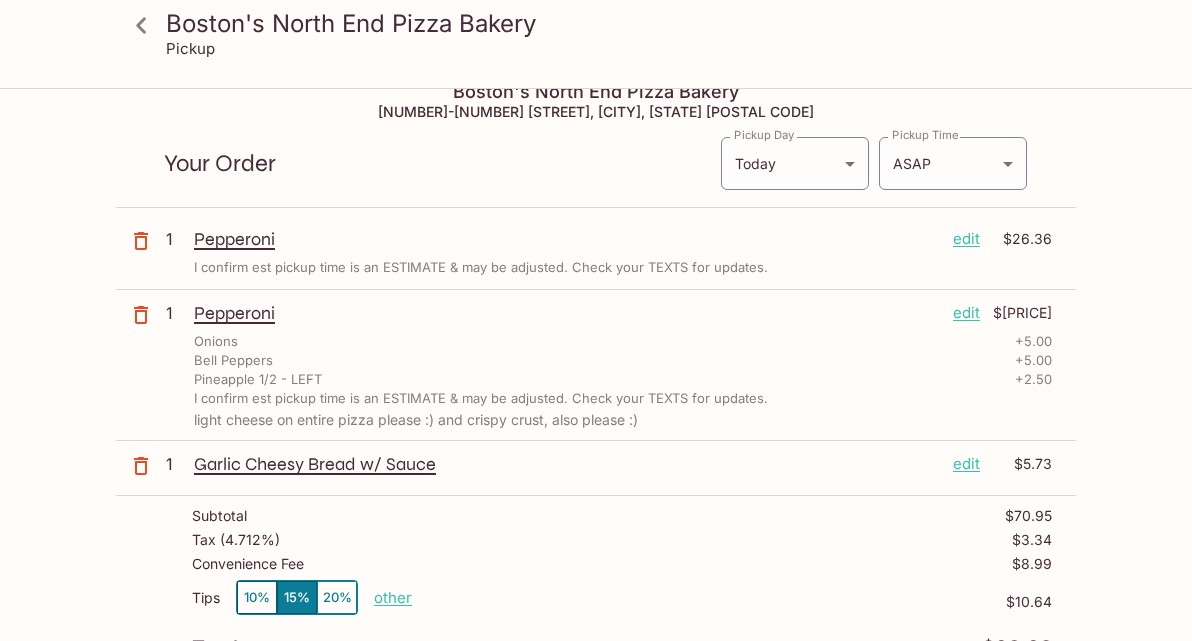 scroll, scrollTop: 30, scrollLeft: 0, axis: vertical 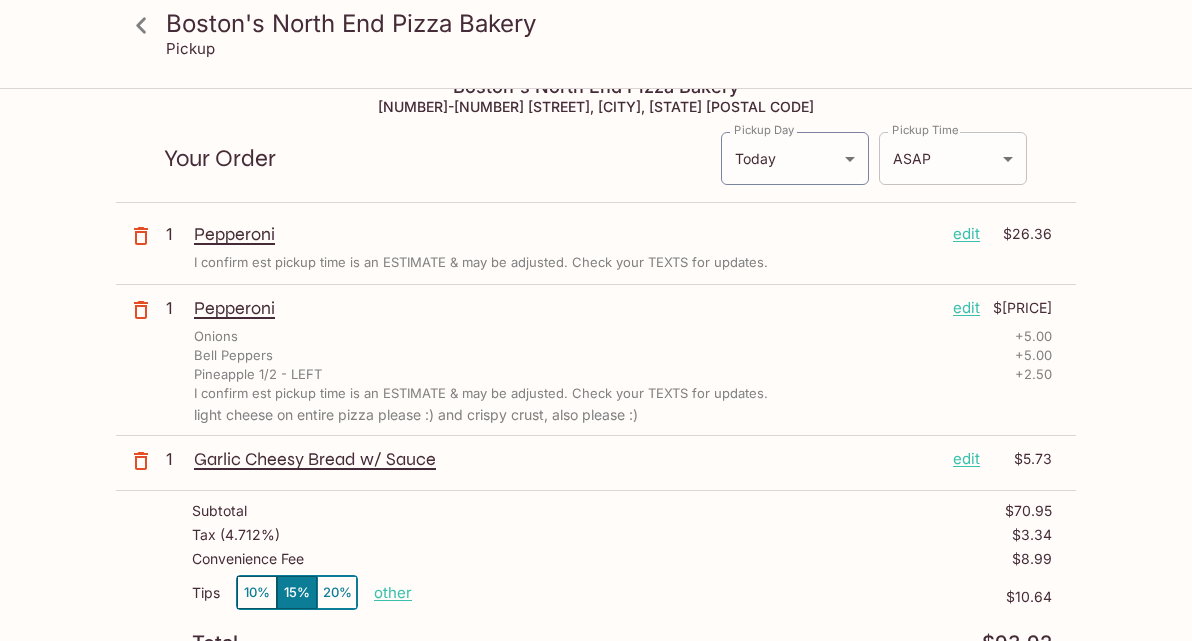 click on "Boston's North End Pizza Bakery Pickup Boston's North End Pizza Bakery [NUMBER]-[NUMBER] [STREET], [CITY], [STATE] [POSTAL CODE] Your Order Pickup Day Today Today Pickup Day Pickup Time ASAP ASAP Pickup Time 1 Pepperoni edit $[PRICE] I confirm est pickup time is an ESTIMATE & may be adjusted. Check your TEXTS for updates. 1 Pepperoni edit $[PRICE] Onions + $[PRICE] Bell Peppers + $[PRICE] Pineapple 1/2 - LEFT + $[PRICE] I confirm est pickup time is an ESTIMATE & may be adjusted. Check your TEXTS for updates. light cheese on entire pizza please :) and crispy crust, also please :) 1 Garlic Cheesy Bread w/ Sauce edit $[PRICE] Subtotal $[PRICE] Tax ( 4.712% ) $[PRICE] Convenience Fee $[PRICE] Tips 10% 15% 20% other $[PRICE] Total $[PRICE] I agree to receive SMS notifications regarding my order x Pay with Credit Card Boston's North End Pizza Bakery | Powered by Beluga" at bounding box center [596, 380] 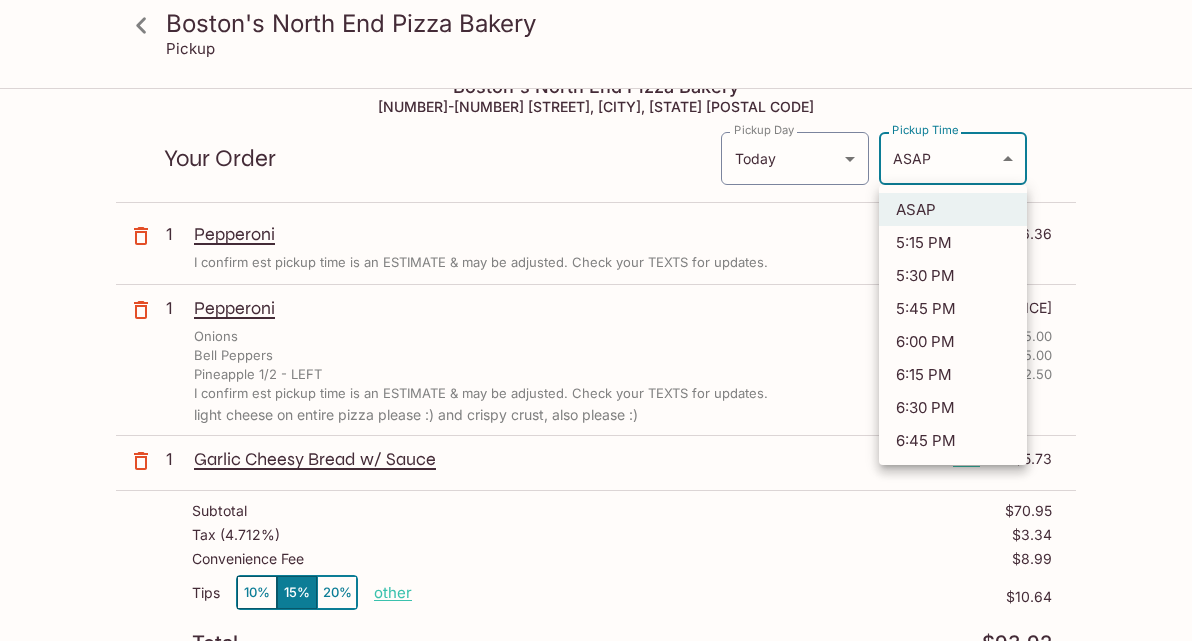 click on "6:15 PM" at bounding box center [953, 374] 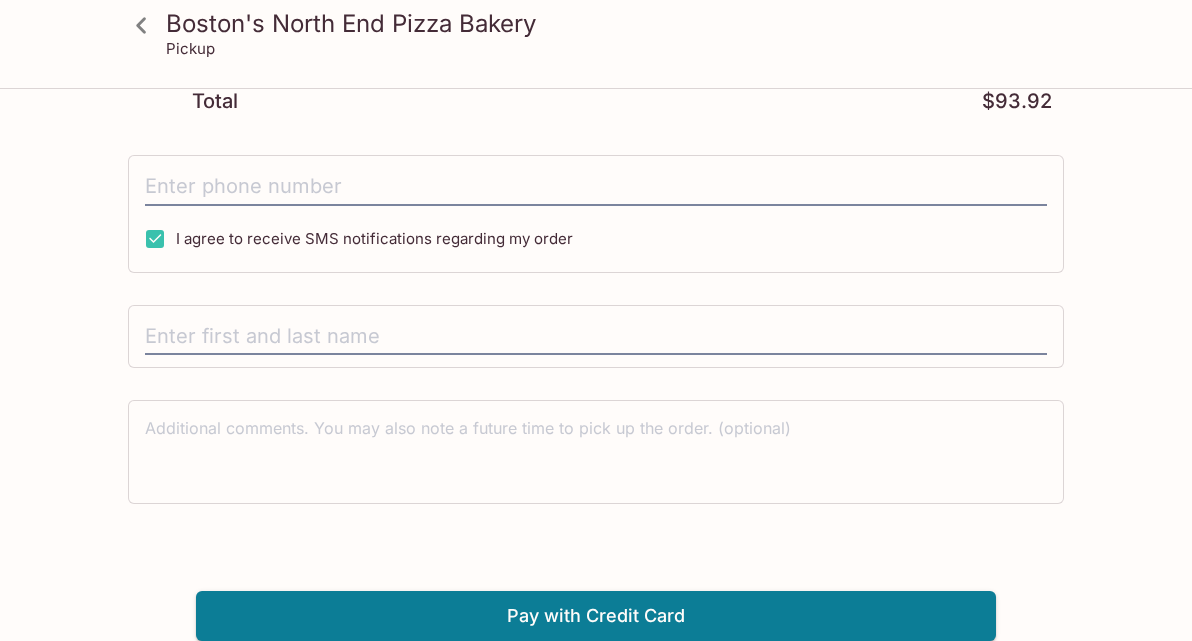 scroll, scrollTop: 571, scrollLeft: 0, axis: vertical 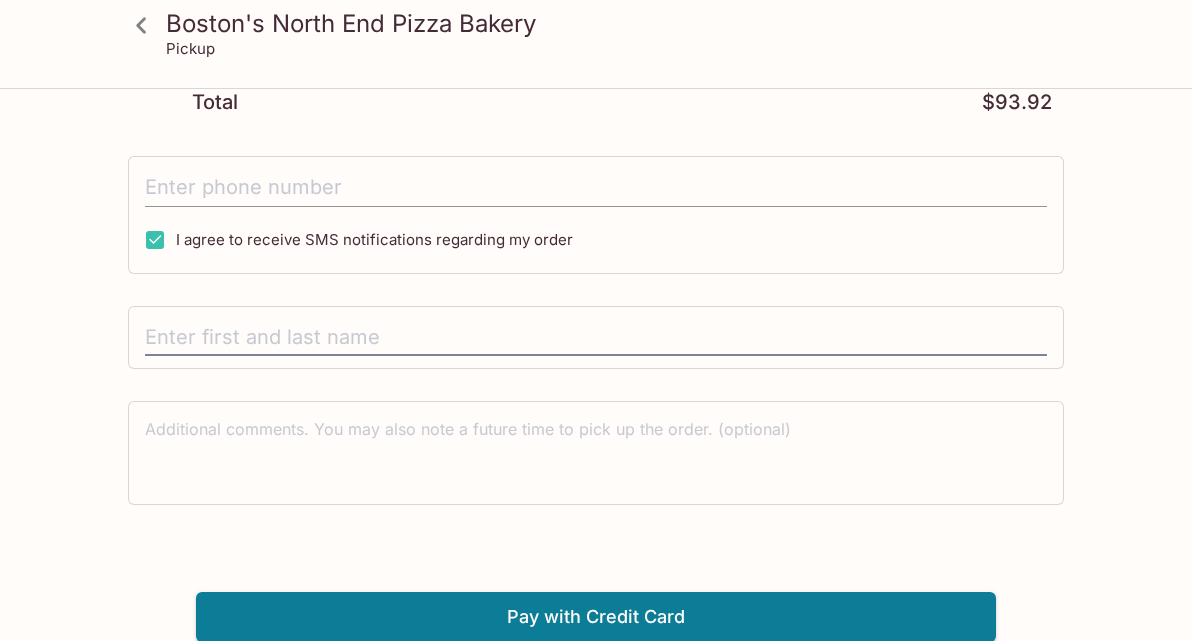 click at bounding box center (596, 188) 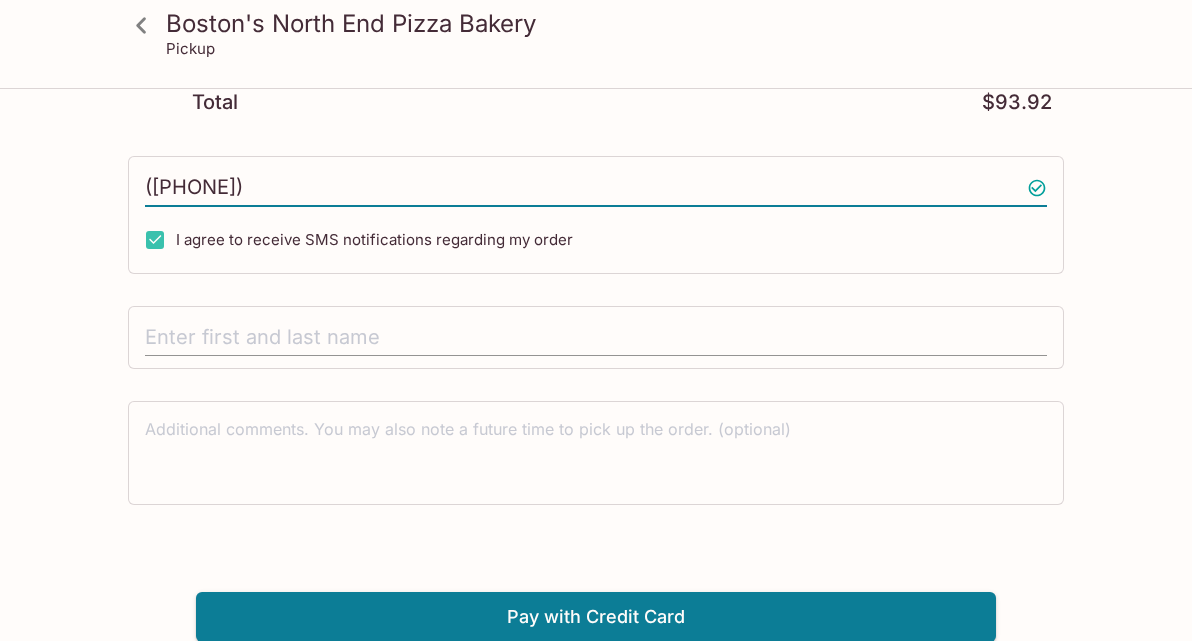 type on "([PHONE])" 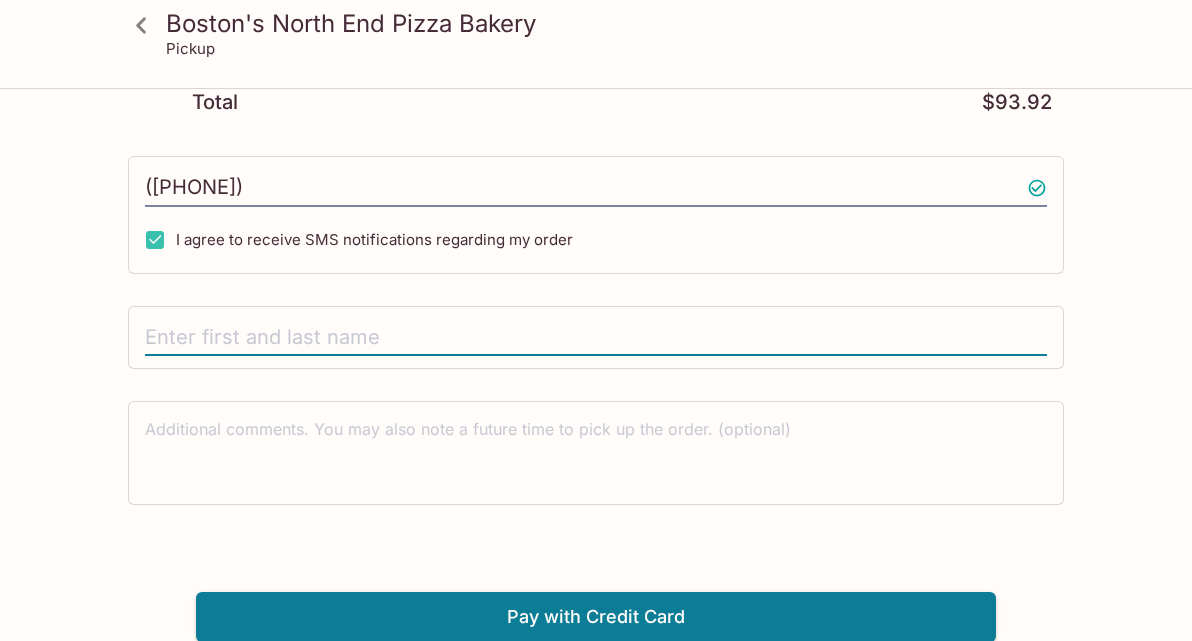 click at bounding box center [596, 338] 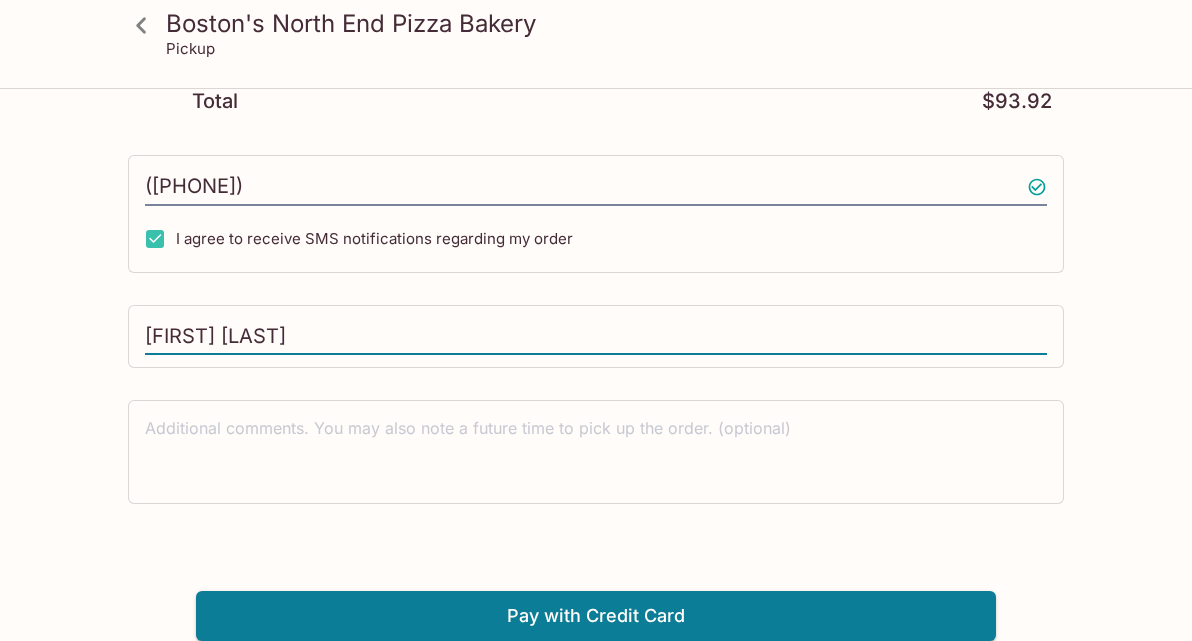 scroll, scrollTop: 571, scrollLeft: 0, axis: vertical 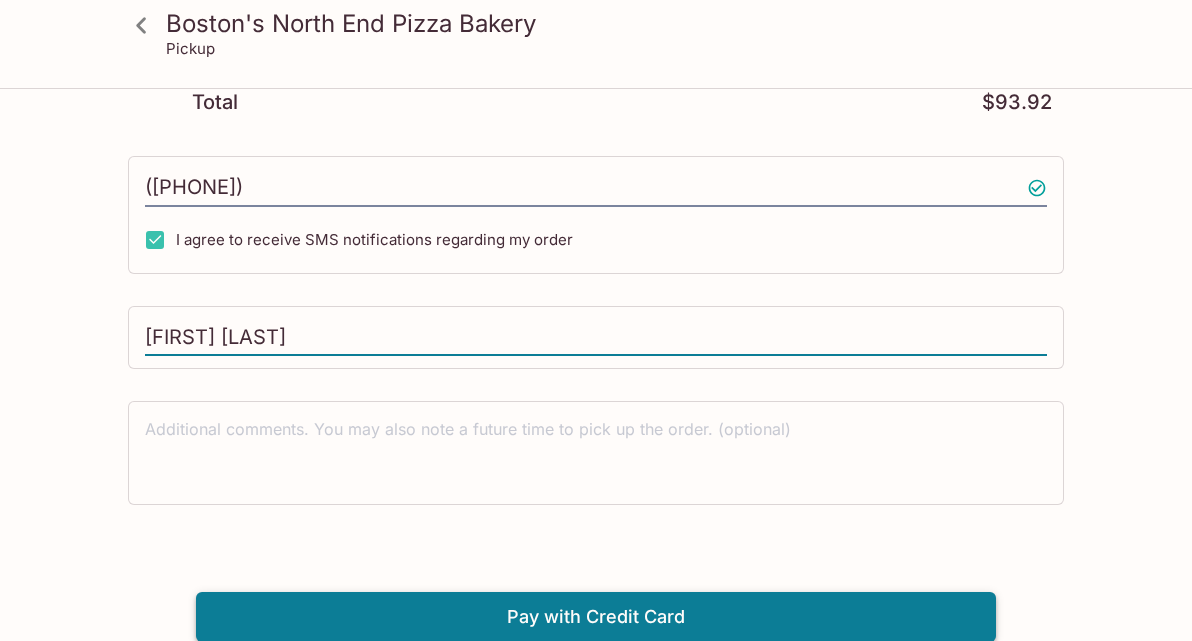 type on "[FIRST] [LAST]" 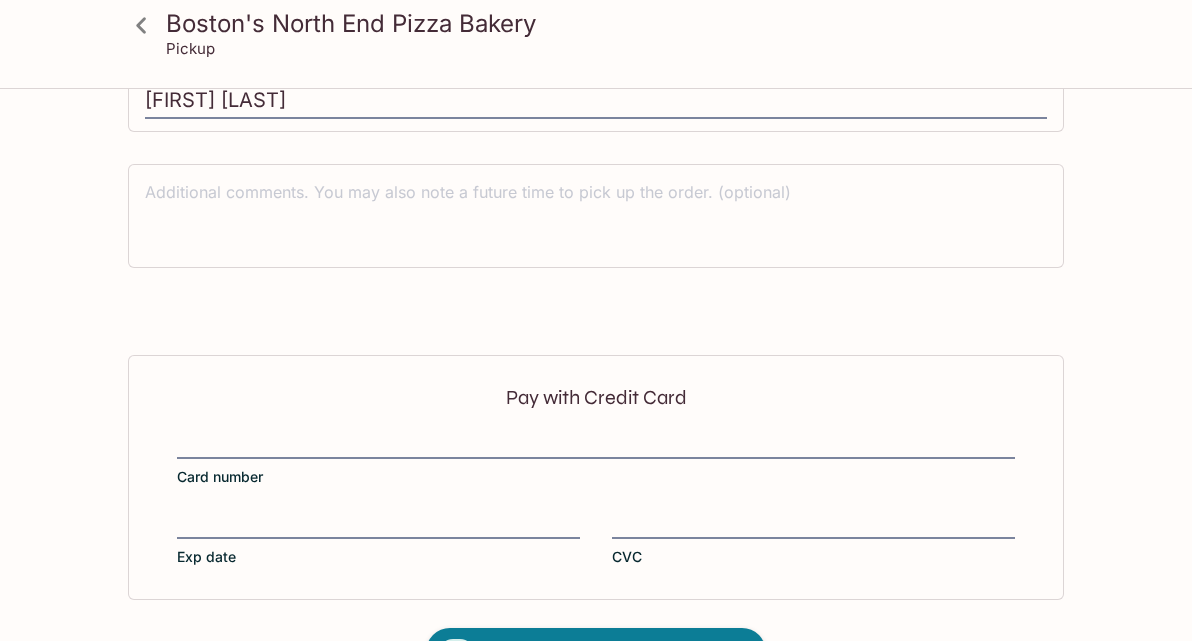 scroll, scrollTop: 871, scrollLeft: 0, axis: vertical 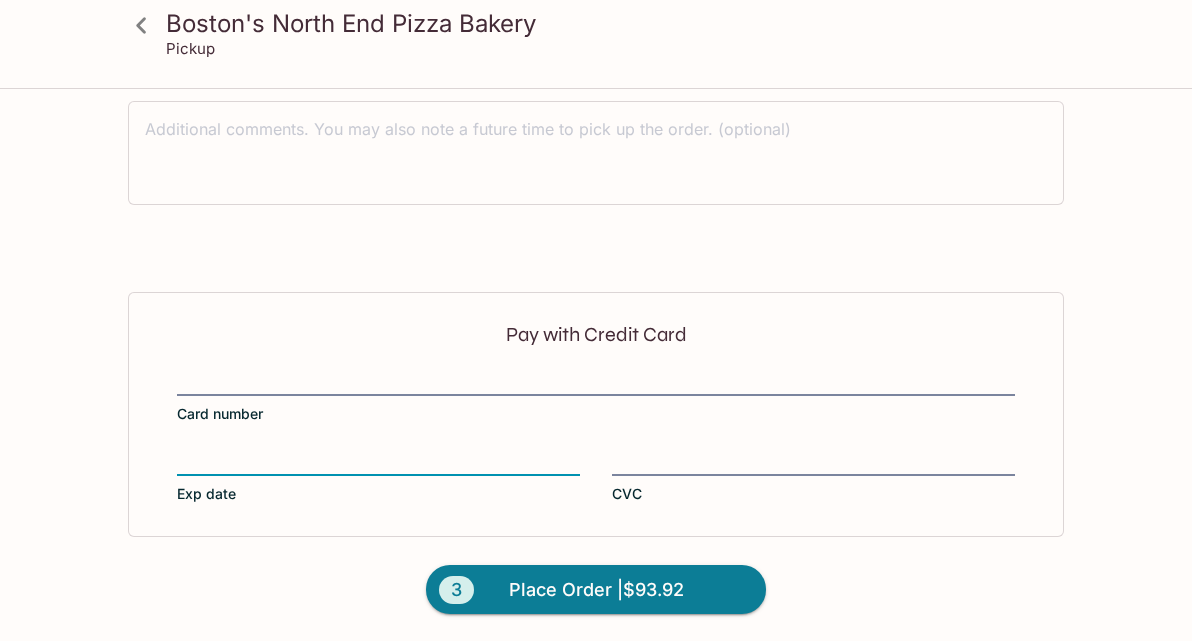 click at bounding box center [813, 461] 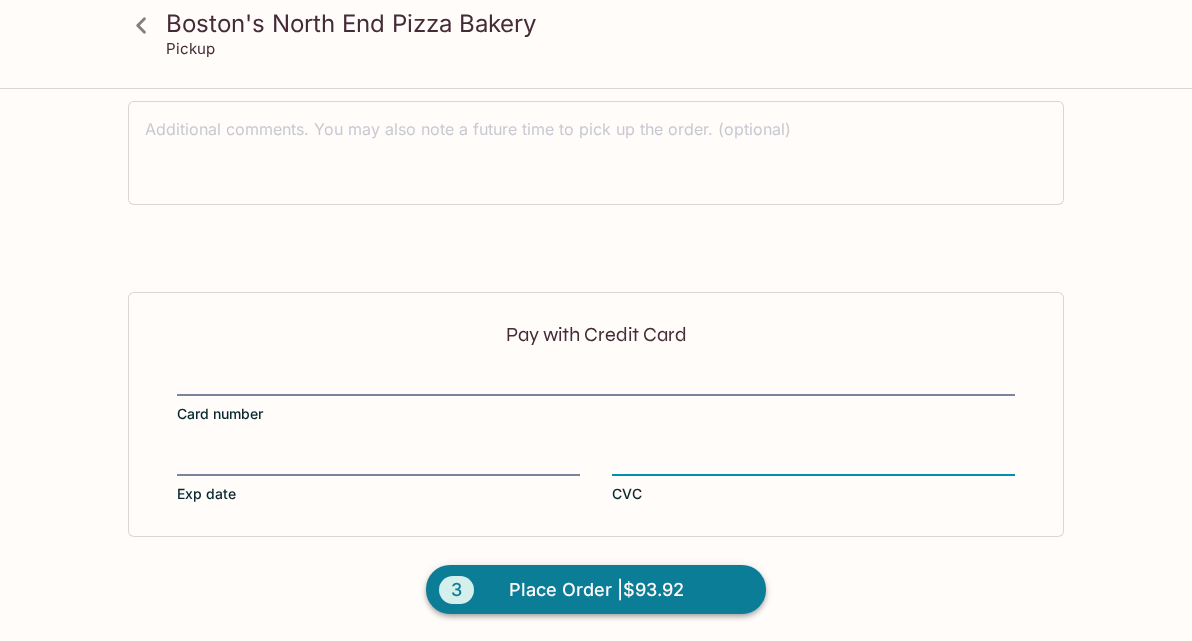 click on "Place Order | $[PRICE]" at bounding box center [596, 590] 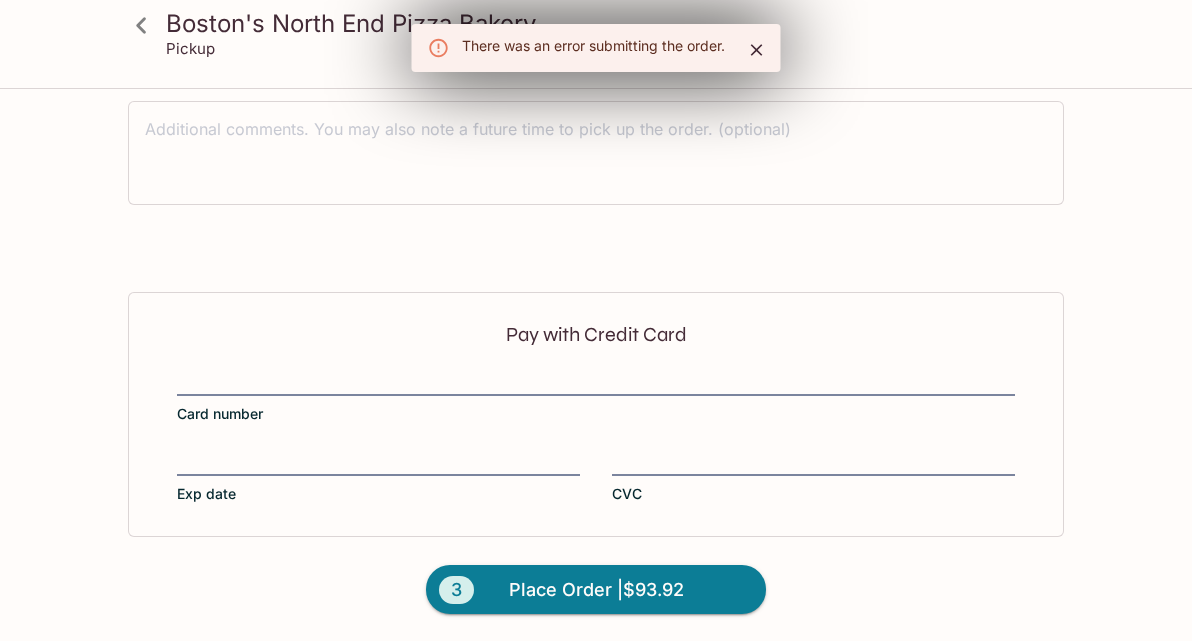 click 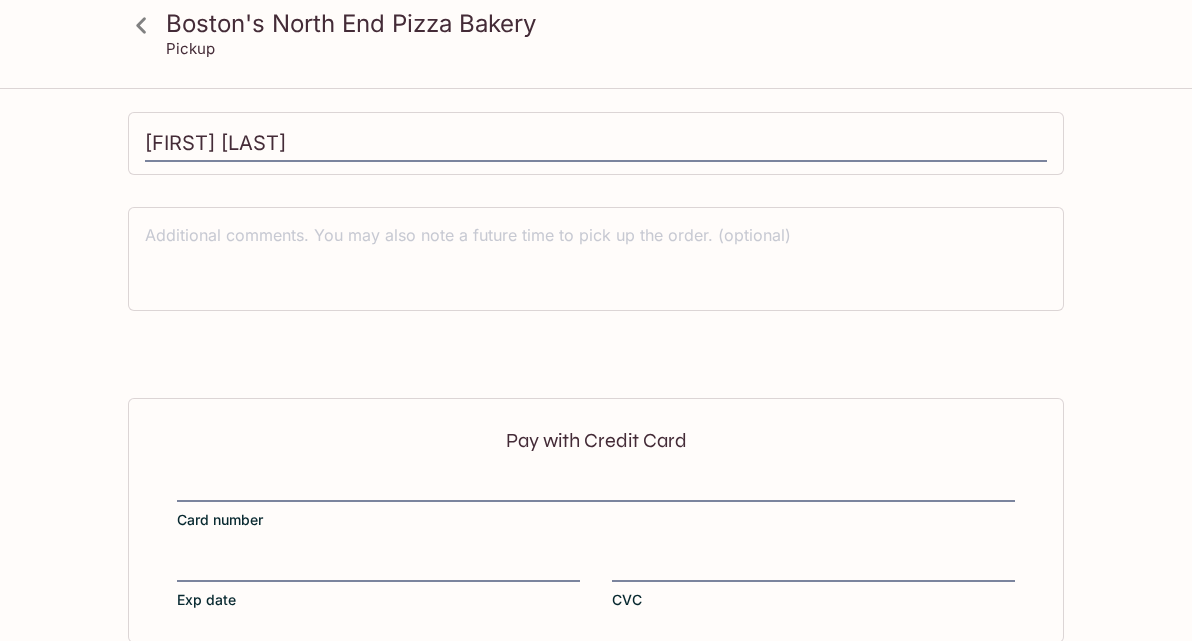 scroll, scrollTop: 776, scrollLeft: 0, axis: vertical 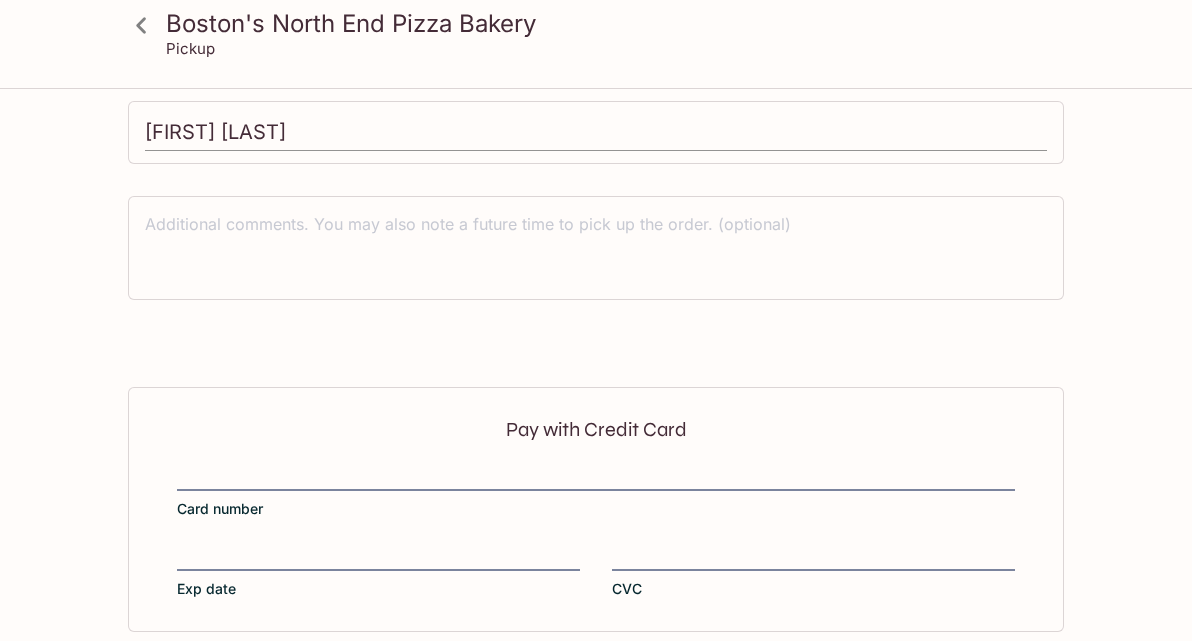 click on "[FIRST] [LAST]" at bounding box center [596, 133] 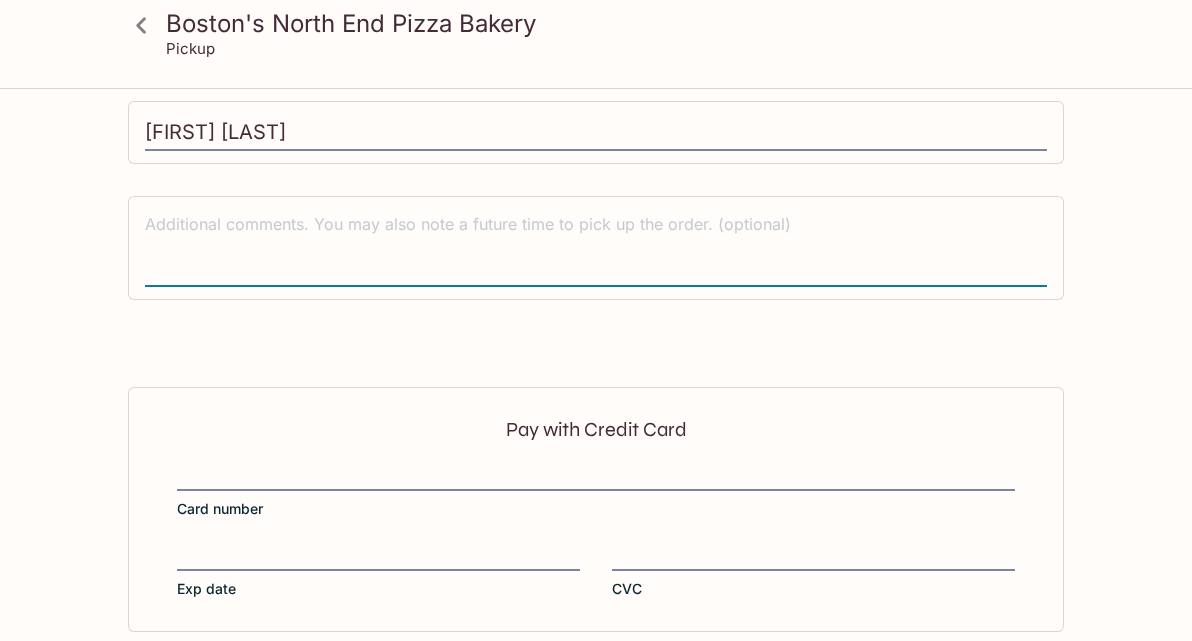 click at bounding box center (596, 247) 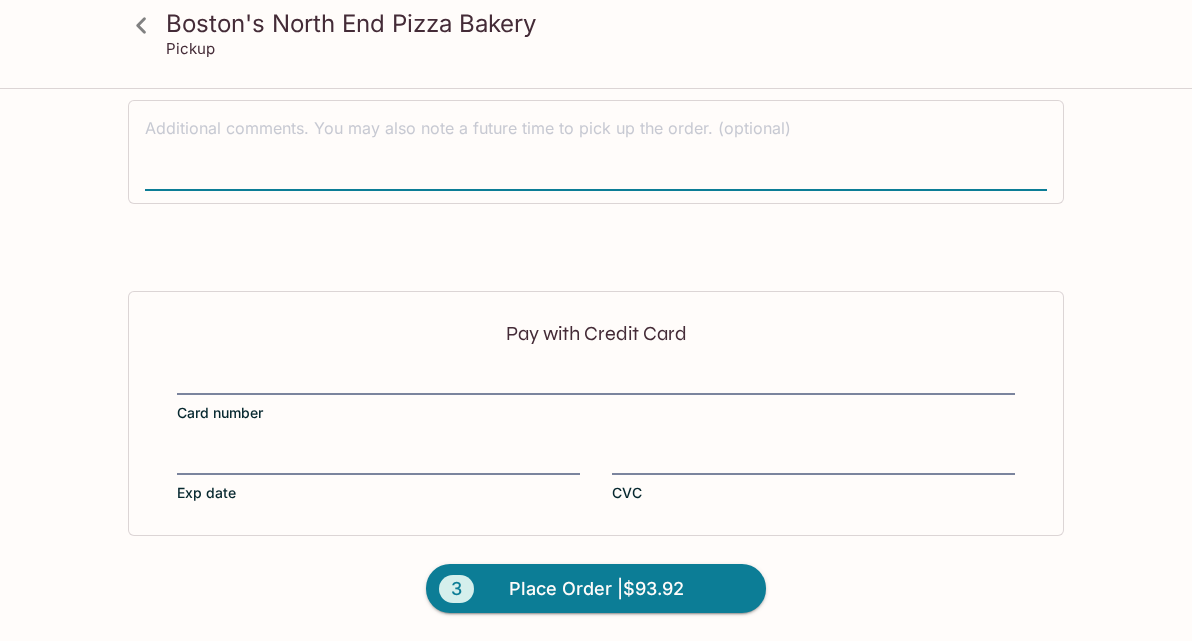 scroll, scrollTop: 871, scrollLeft: 0, axis: vertical 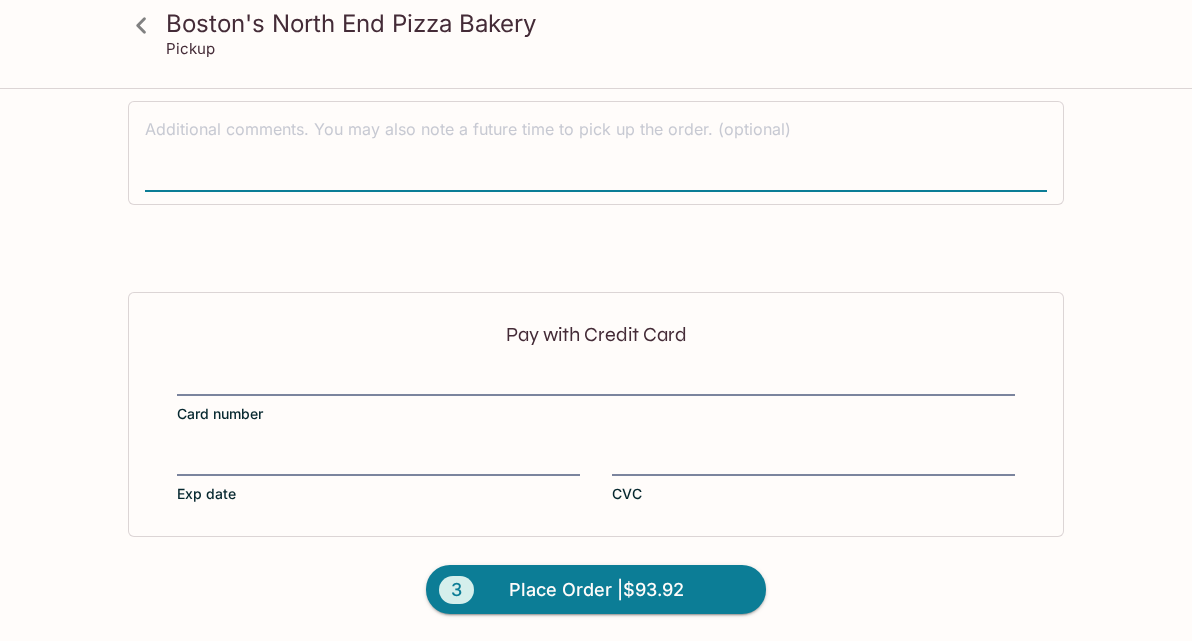 click on "Place Order | $[PRICE]" at bounding box center (596, 590) 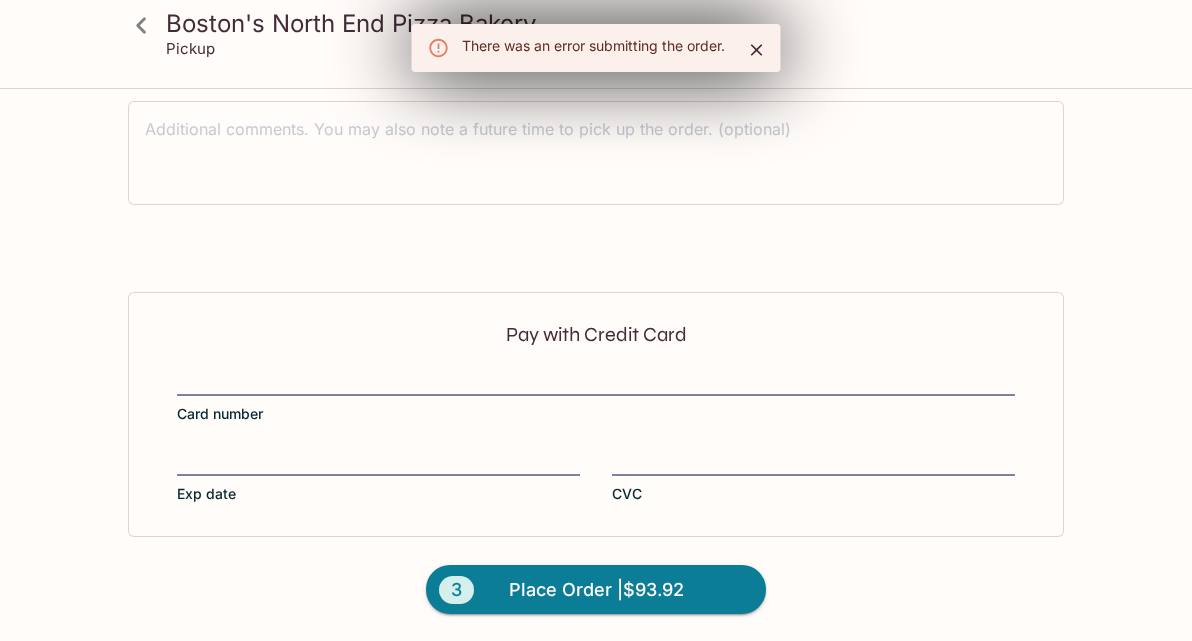 click 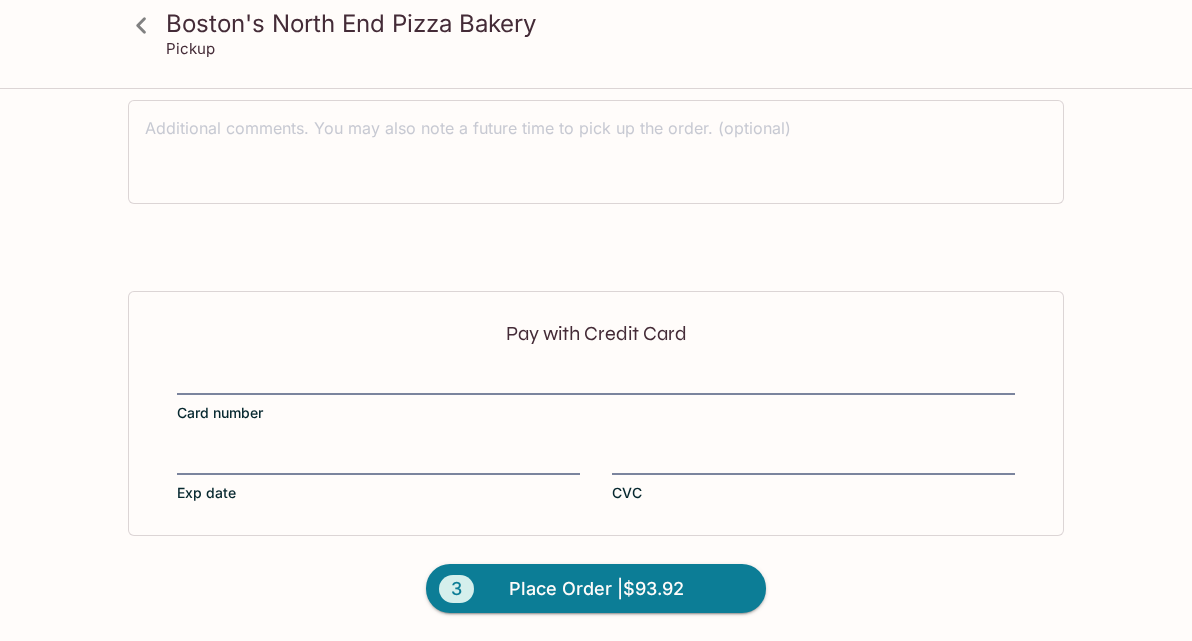 scroll, scrollTop: 871, scrollLeft: 0, axis: vertical 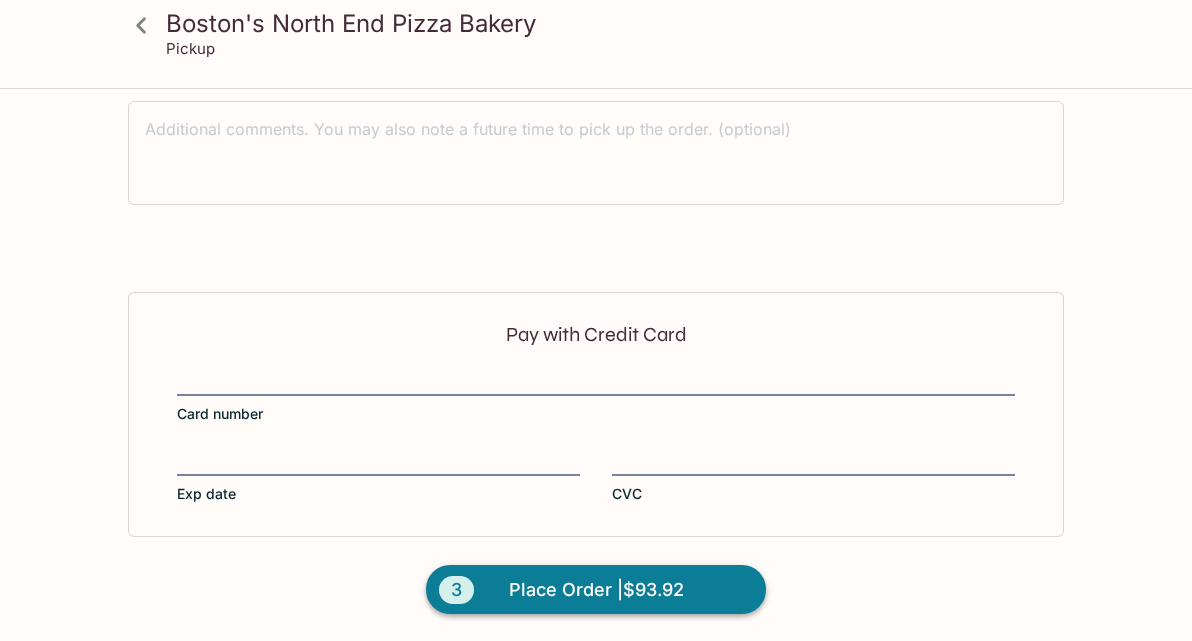 click on "3 Place Order | $[PRICE]" at bounding box center [596, 590] 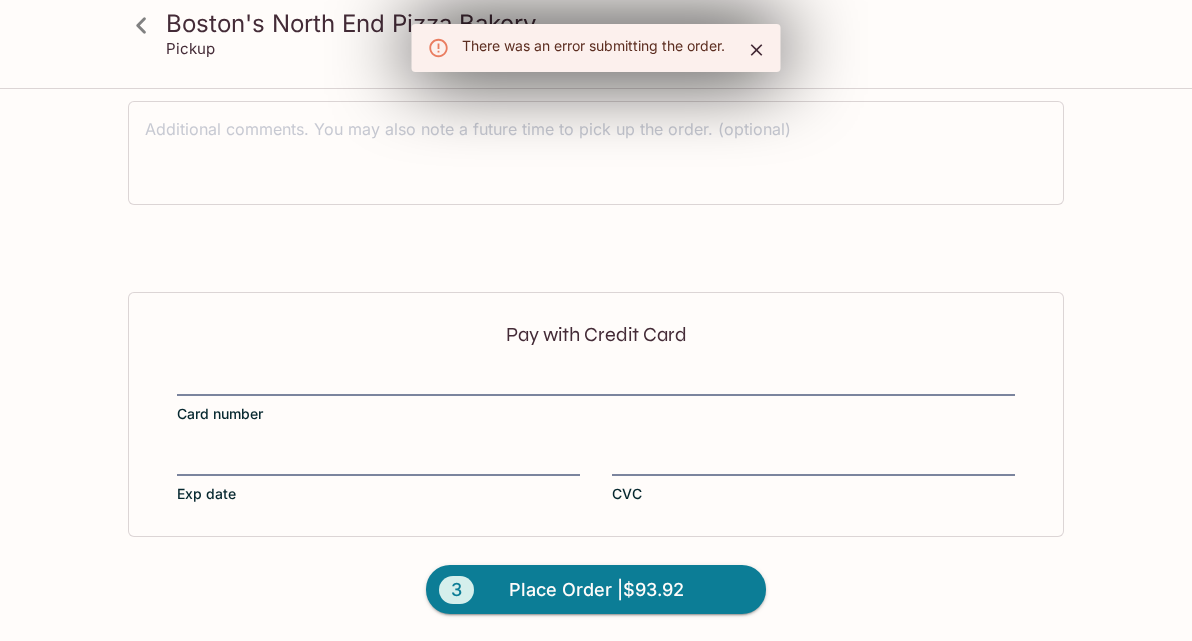 click on "Boston's North End Pizza Bakery [NUMBER]-[NUMBER] [STREET], [CITY], [STATE] [POSTAL CODE] Your Order Pickup Day Today Today Pickup Day Pickup Time 6:15 PM [DATE]T04:15:33.000000Z Pickup Time 1 Pepperoni edit $[PRICE] I confirm est pickup time is an ESTIMATE & may be adjusted. Check your TEXTS for updates. 1 Pepperoni edit $[PRICE] Onions + $[PRICE] Bell Peppers + $[PRICE] Pineapple 1/2 - LEFT + $[PRICE] I confirm est pickup time is an ESTIMATE & may be adjusted. Check your TEXTS for updates. light cheese on entire pizza please :) and crispy crust, also please :) 1 Garlic Cheesy Bread w/ Sauce edit $[PRICE] Subtotal $[PRICE] Tax ( 4.712% ) $[PRICE] Convenience Fee $[PRICE] Tips 10% 15% 20% other $[PRICE] Total $[PRICE] ([PHONE]) I agree to receive SMS notifications regarding my order [FIRST] [LAST] x Pay with Credit Card Card number Exp date CVC 3 Place Order | $[PRICE] There was an error submitting the order." at bounding box center [596, -70] 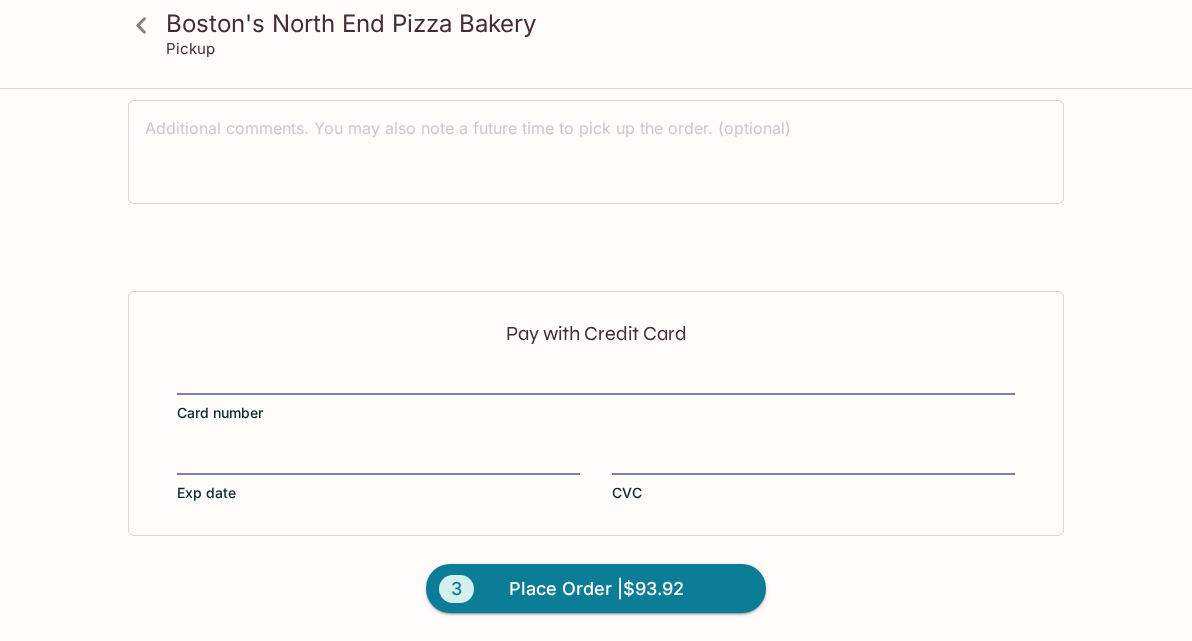 scroll, scrollTop: 871, scrollLeft: 0, axis: vertical 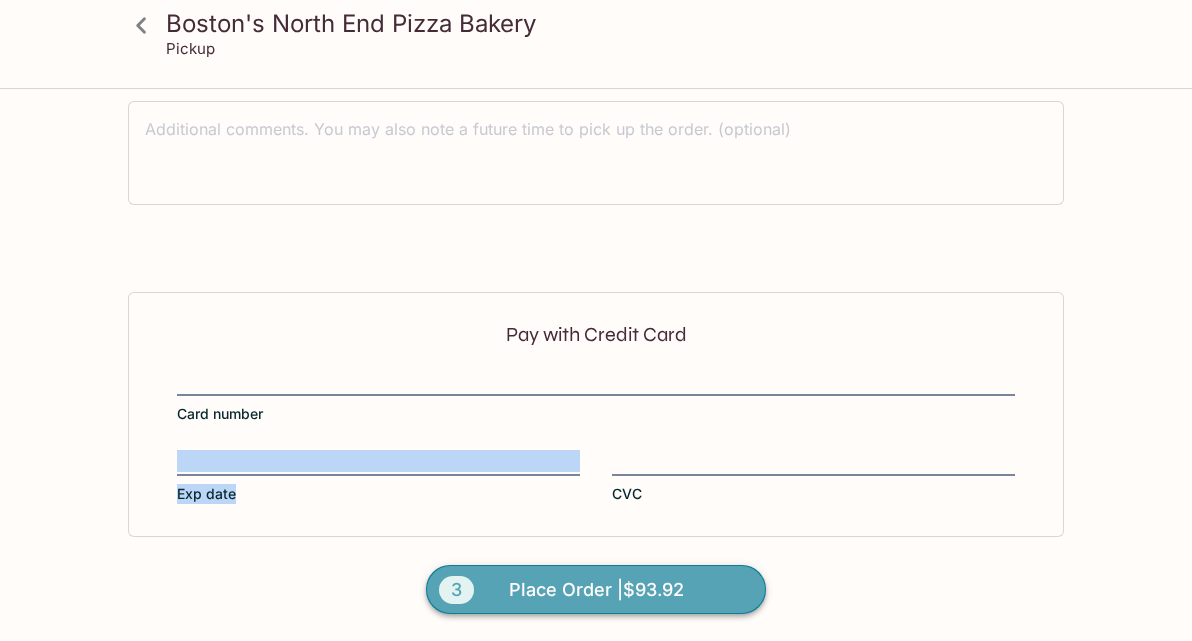 click on "Place Order | $[PRICE]" at bounding box center [596, 590] 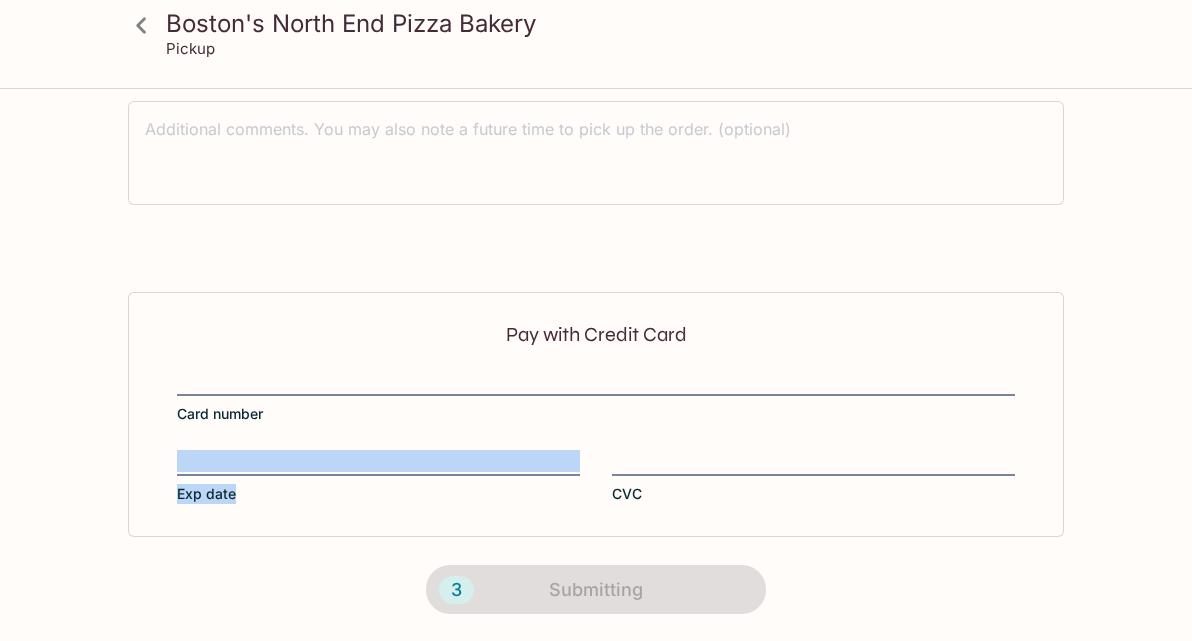 scroll, scrollTop: 520, scrollLeft: 0, axis: vertical 